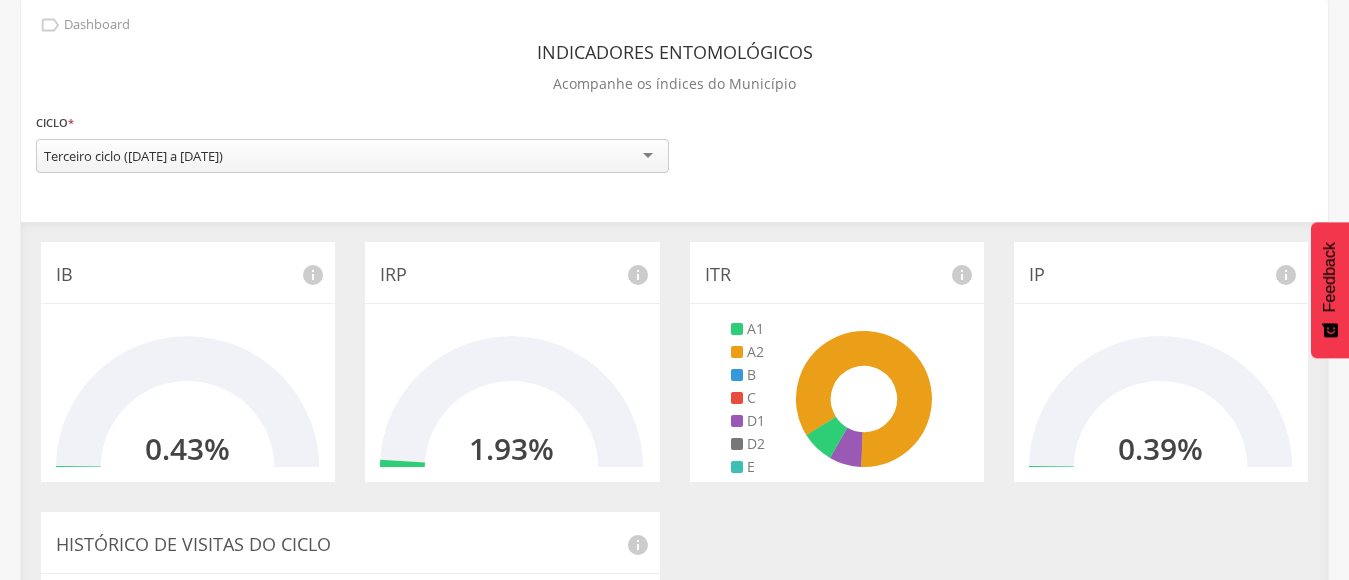 scroll, scrollTop: 0, scrollLeft: 0, axis: both 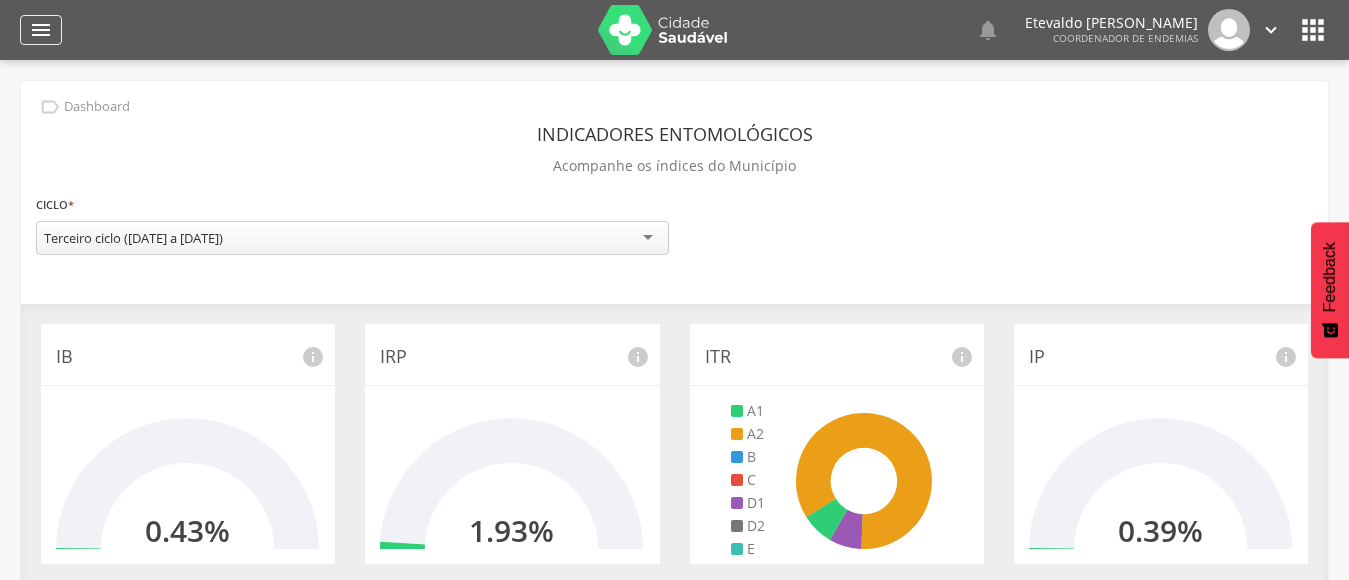 click on "" at bounding box center (41, 30) 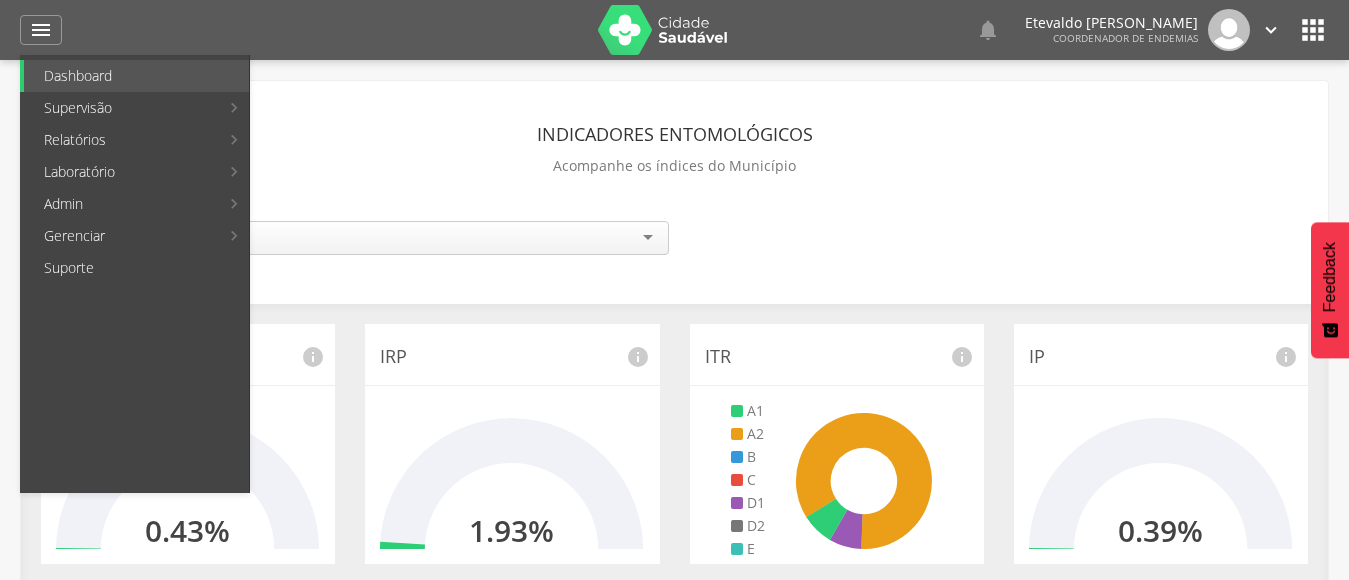 click on "Ranking" at bounding box center (366, 76) 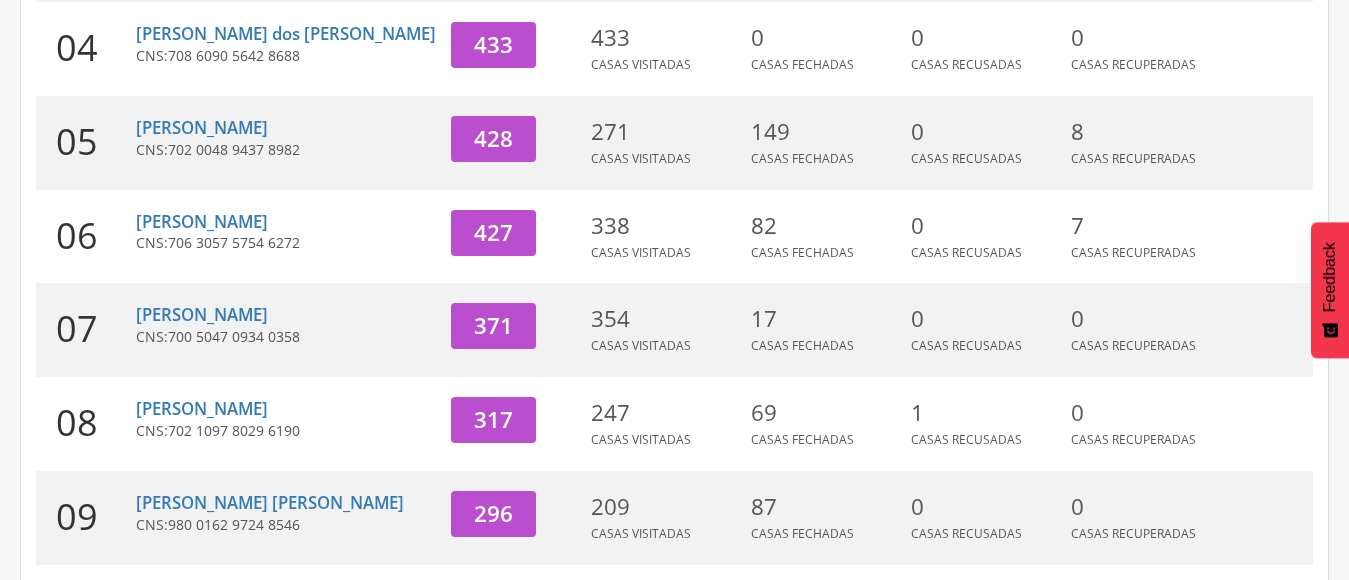 scroll, scrollTop: 700, scrollLeft: 0, axis: vertical 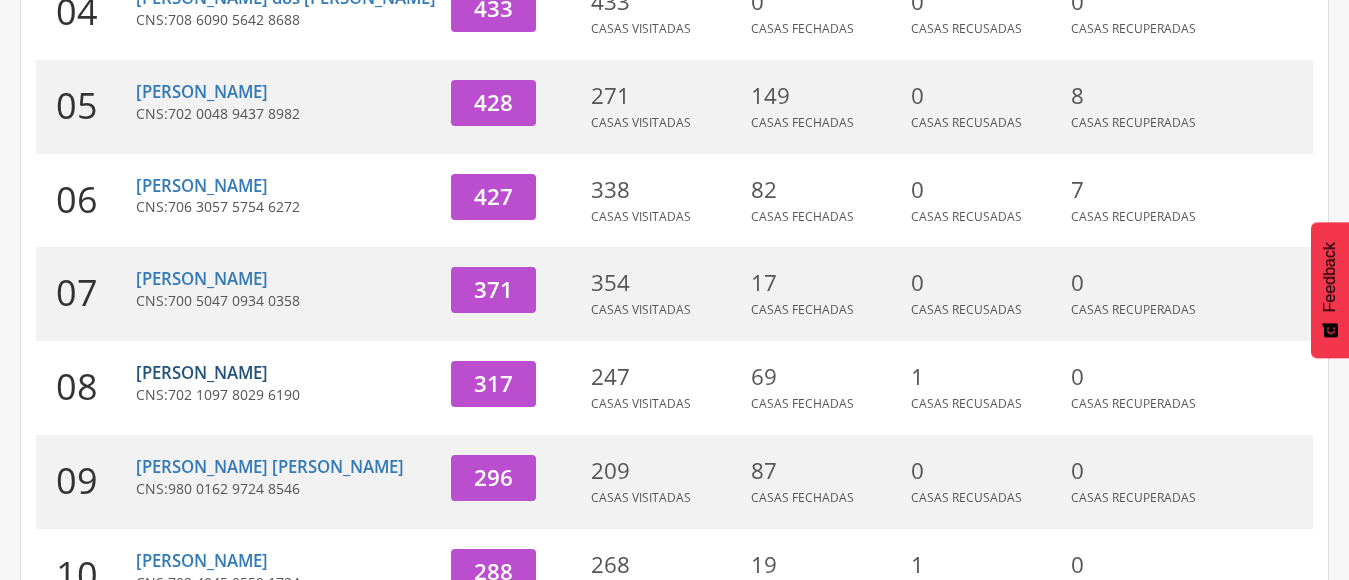 click on "[PERSON_NAME]" at bounding box center [202, 372] 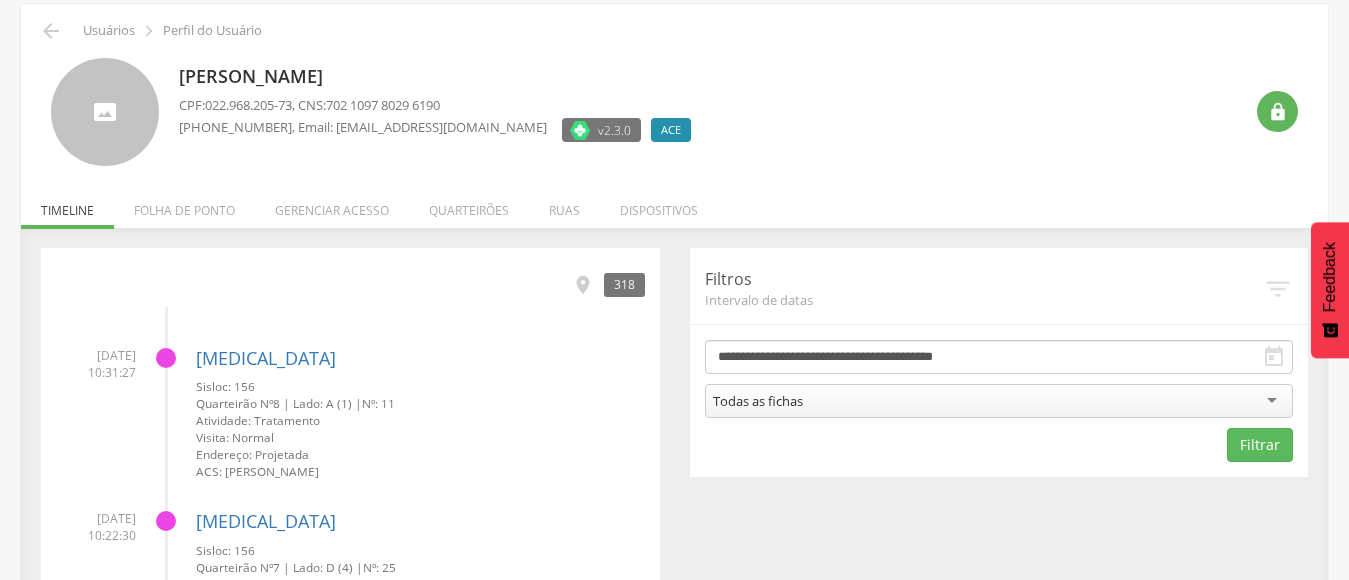 scroll, scrollTop: 60, scrollLeft: 0, axis: vertical 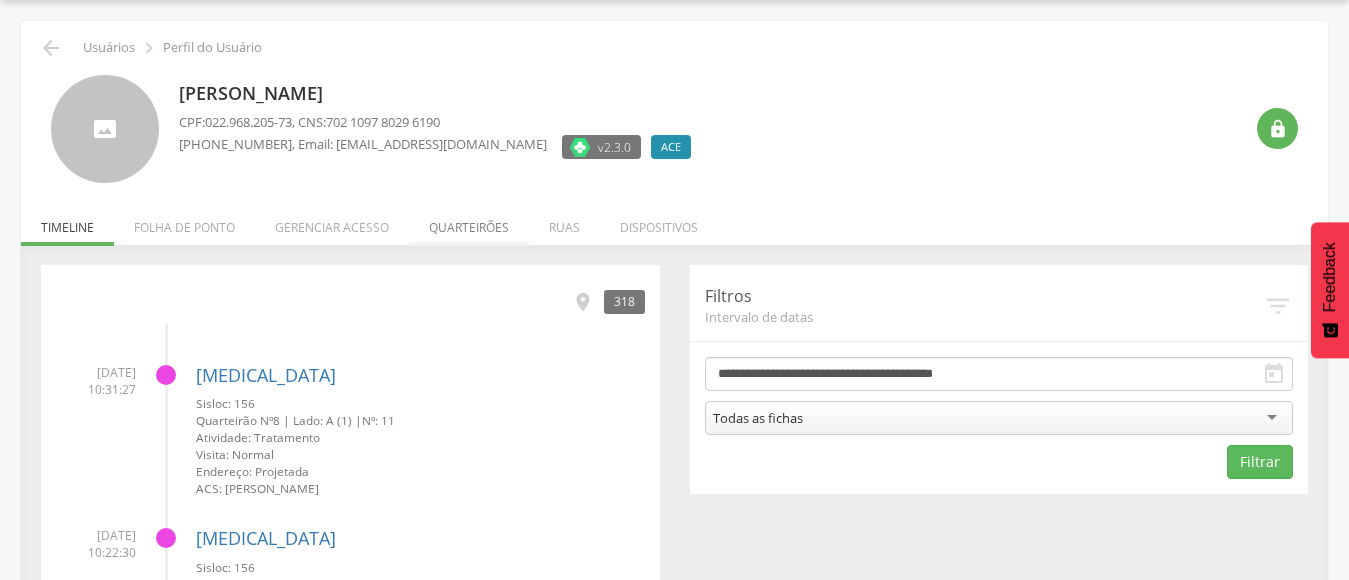 click on "Quarteirões" at bounding box center (469, 222) 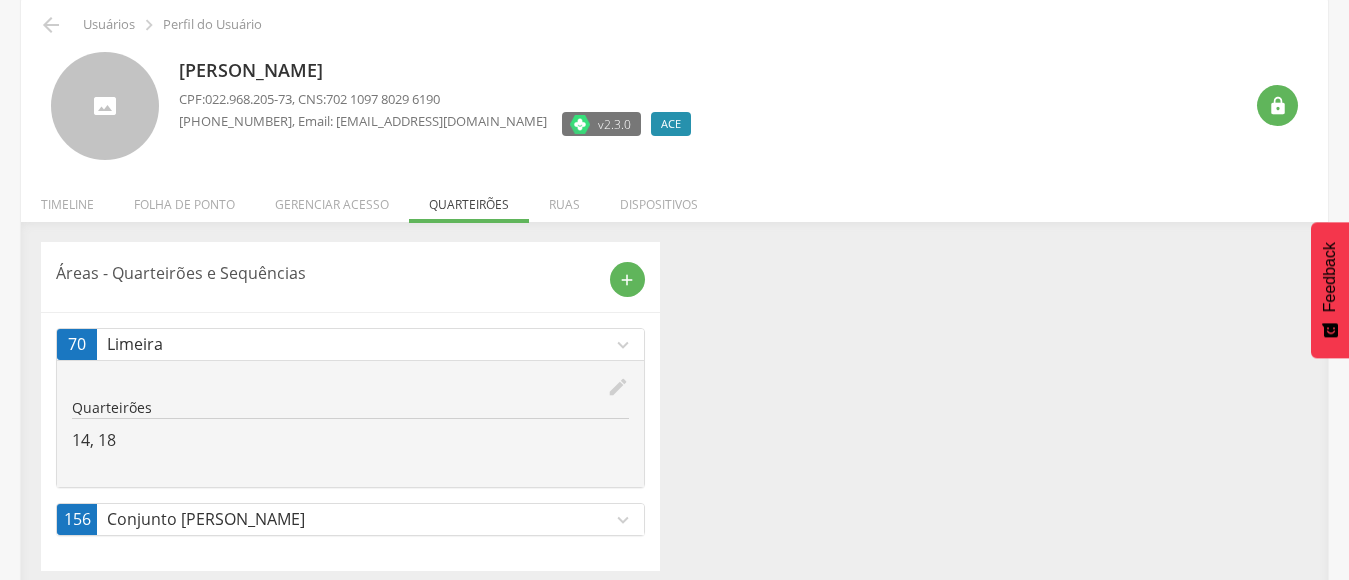 scroll, scrollTop: 95, scrollLeft: 0, axis: vertical 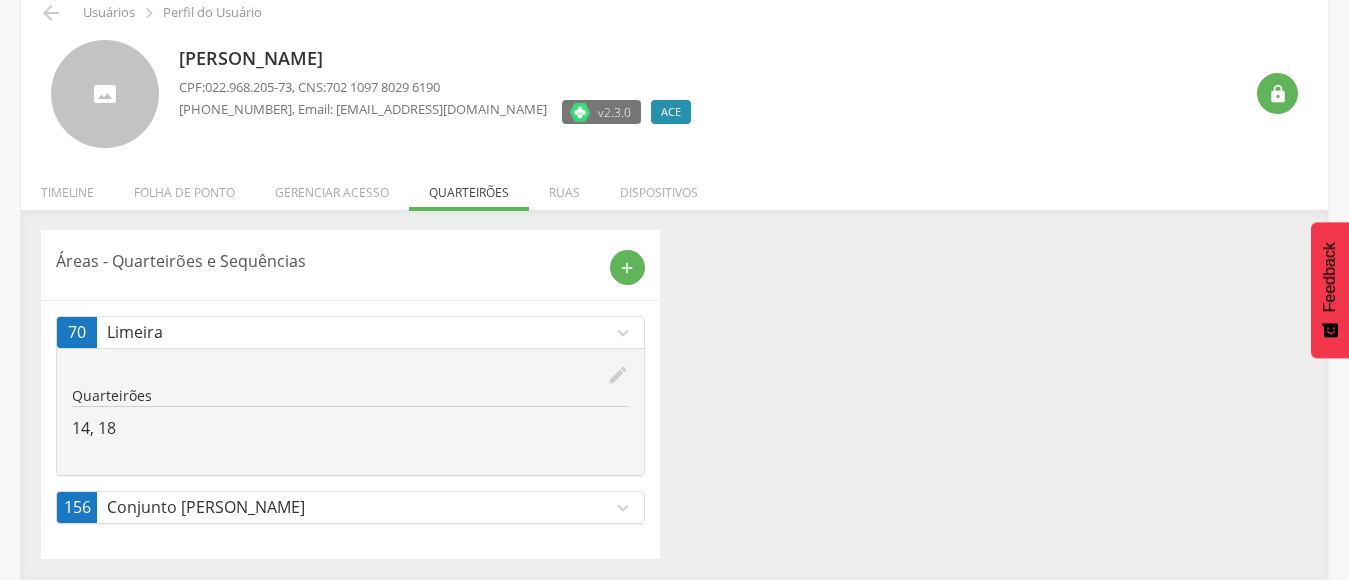 click on "Conjunto [PERSON_NAME]" at bounding box center (359, 507) 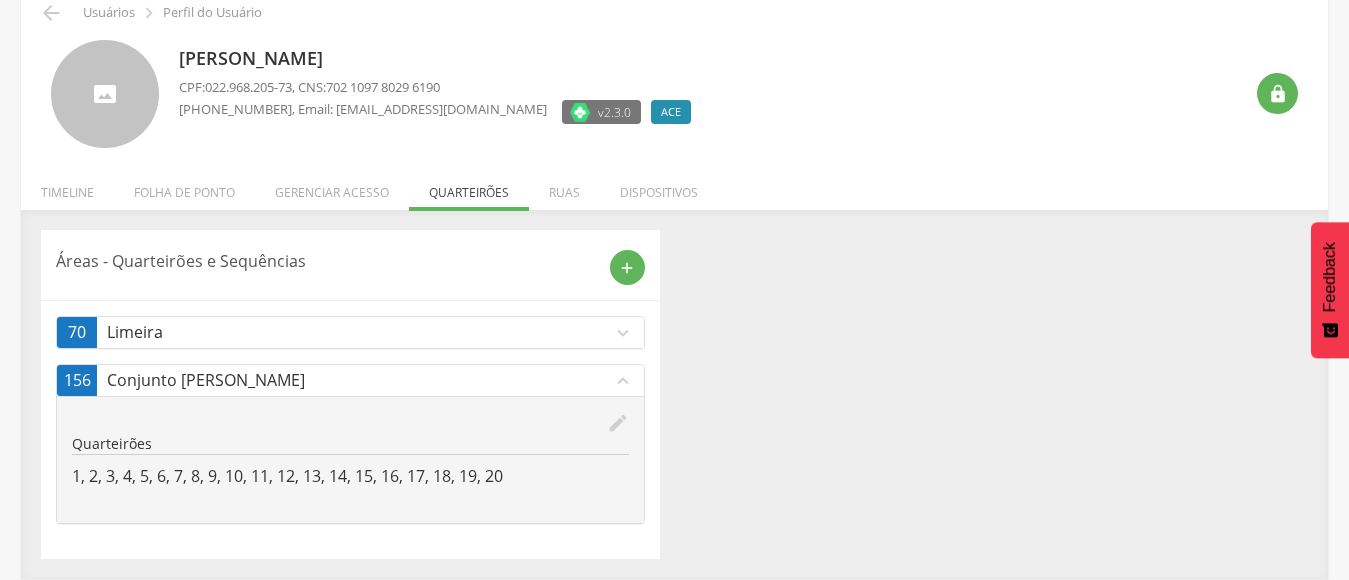 scroll, scrollTop: 0, scrollLeft: 0, axis: both 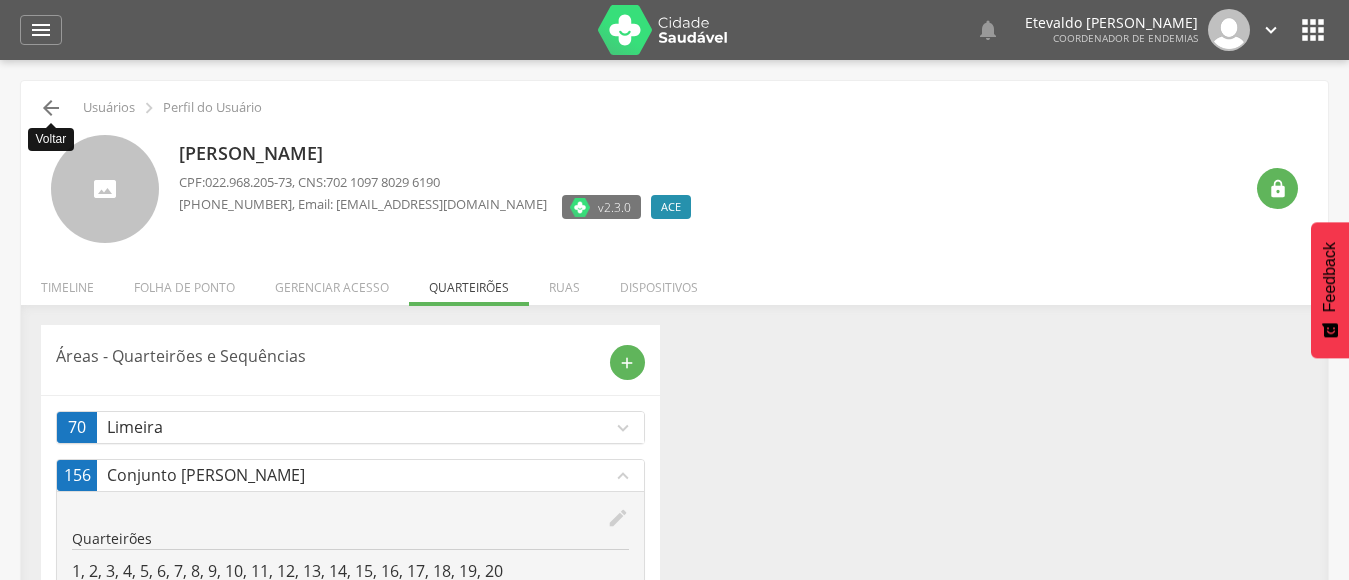 click on "" at bounding box center [51, 108] 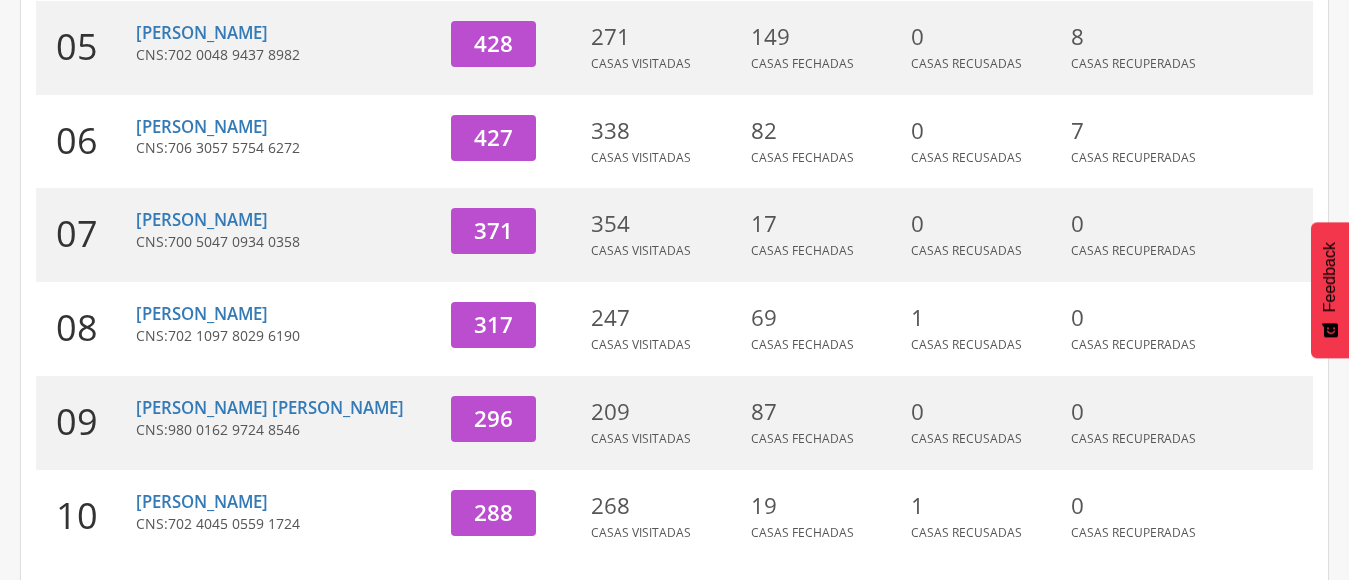scroll, scrollTop: 795, scrollLeft: 0, axis: vertical 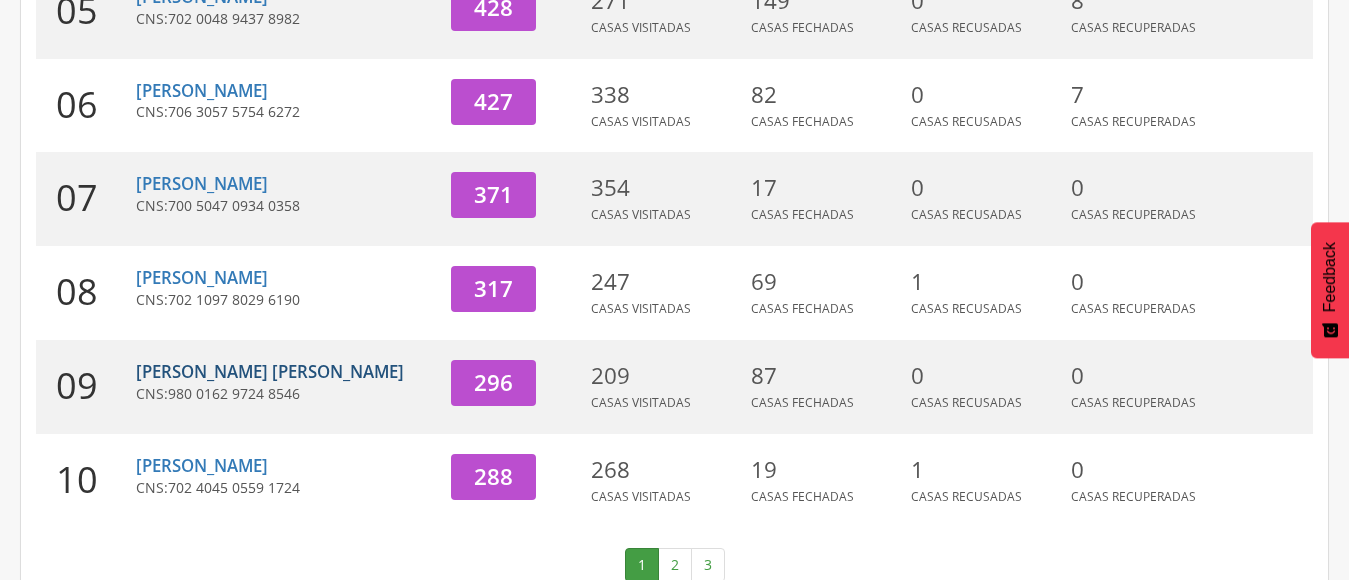 click on "[PERSON_NAME] [PERSON_NAME]" at bounding box center [270, 371] 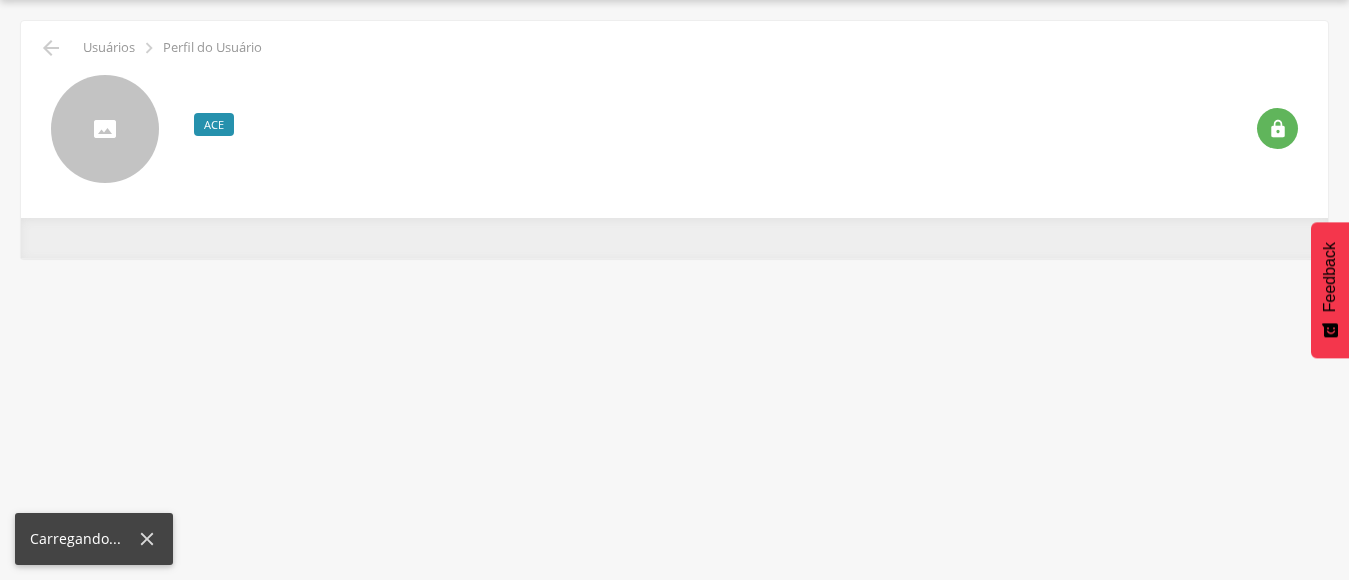scroll, scrollTop: 60, scrollLeft: 0, axis: vertical 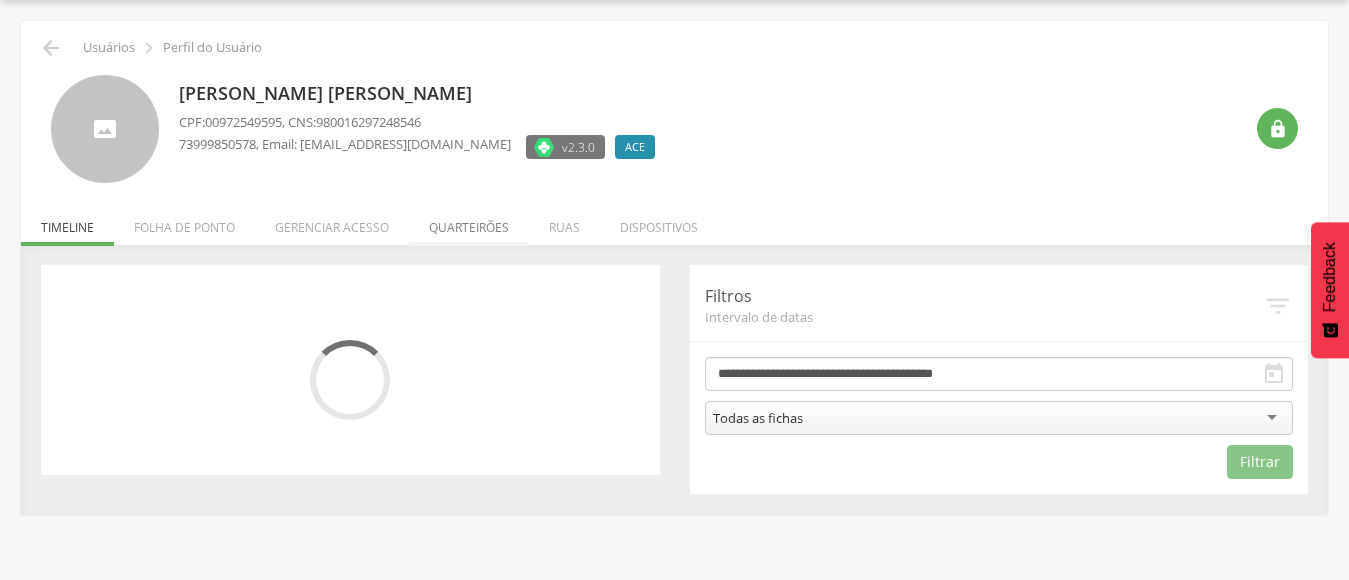 click on "Quarteirões" at bounding box center [469, 222] 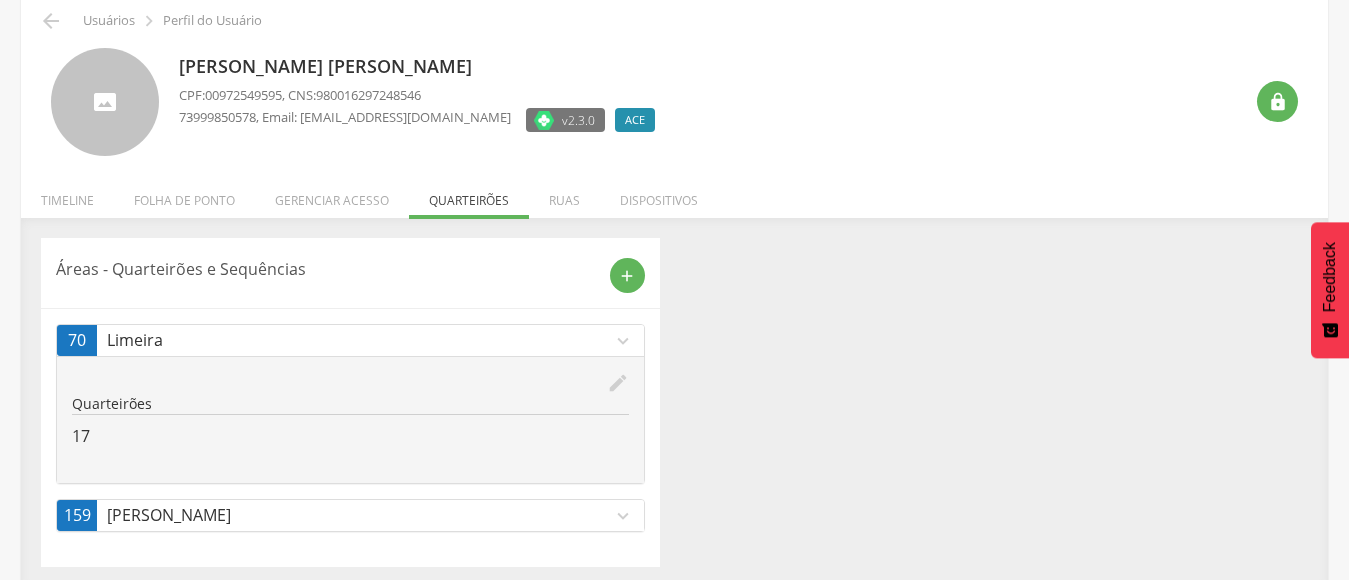 scroll, scrollTop: 95, scrollLeft: 0, axis: vertical 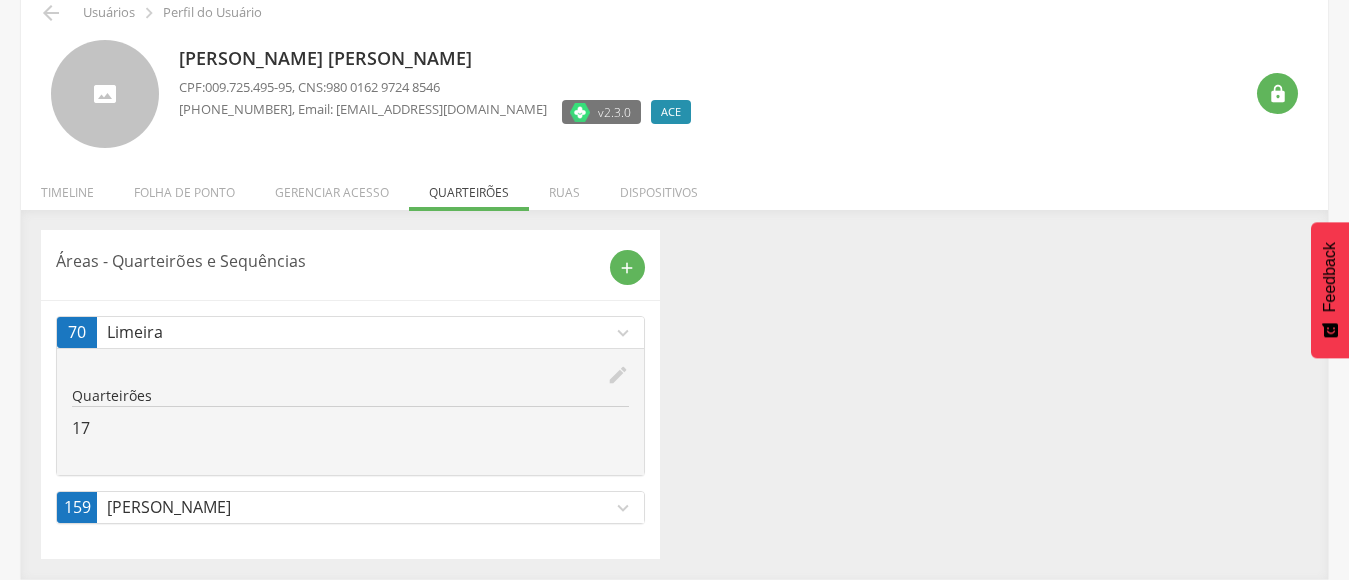 click on "[PERSON_NAME]" at bounding box center (359, 507) 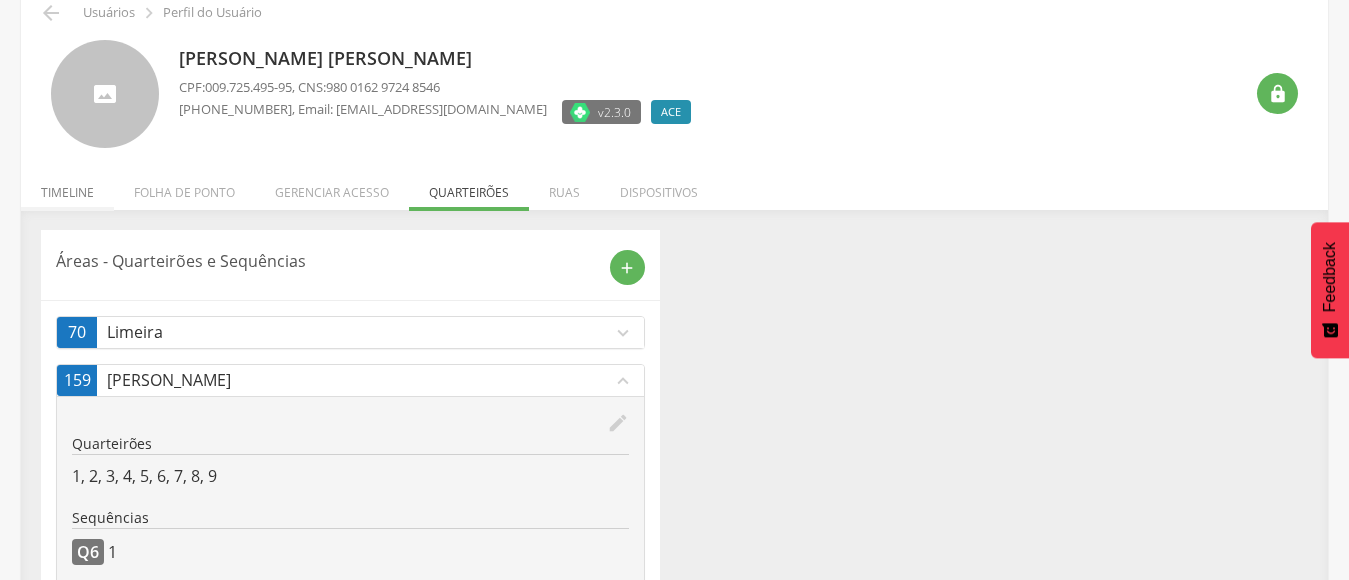click on "Timeline" at bounding box center (67, 187) 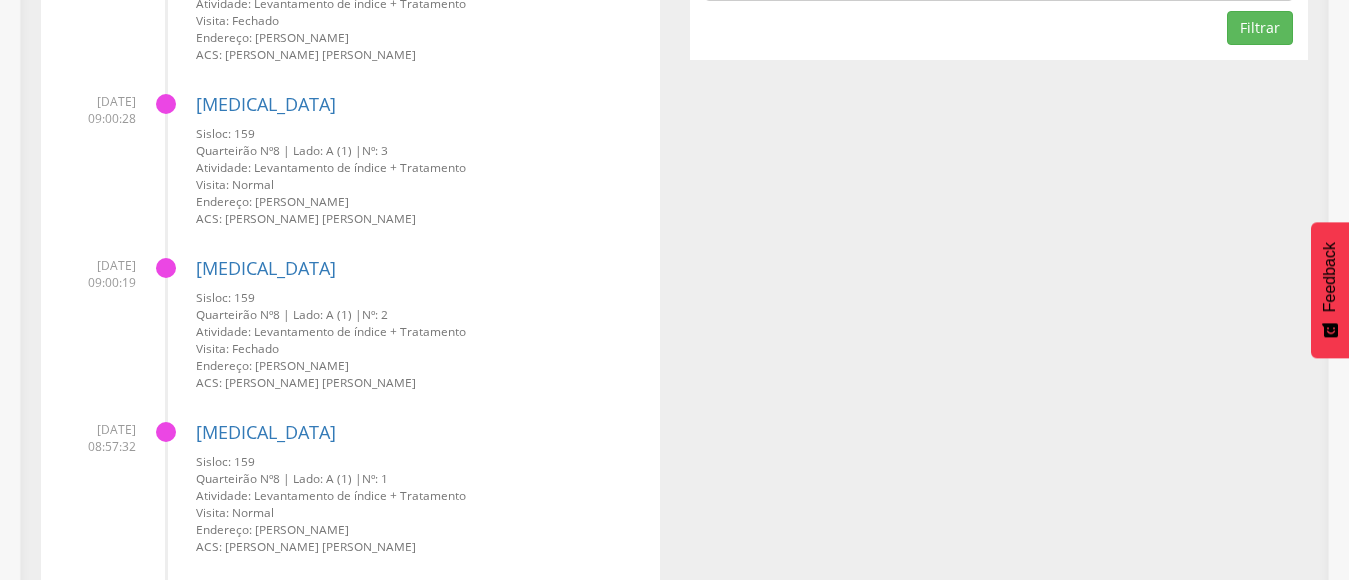 scroll, scrollTop: 0, scrollLeft: 0, axis: both 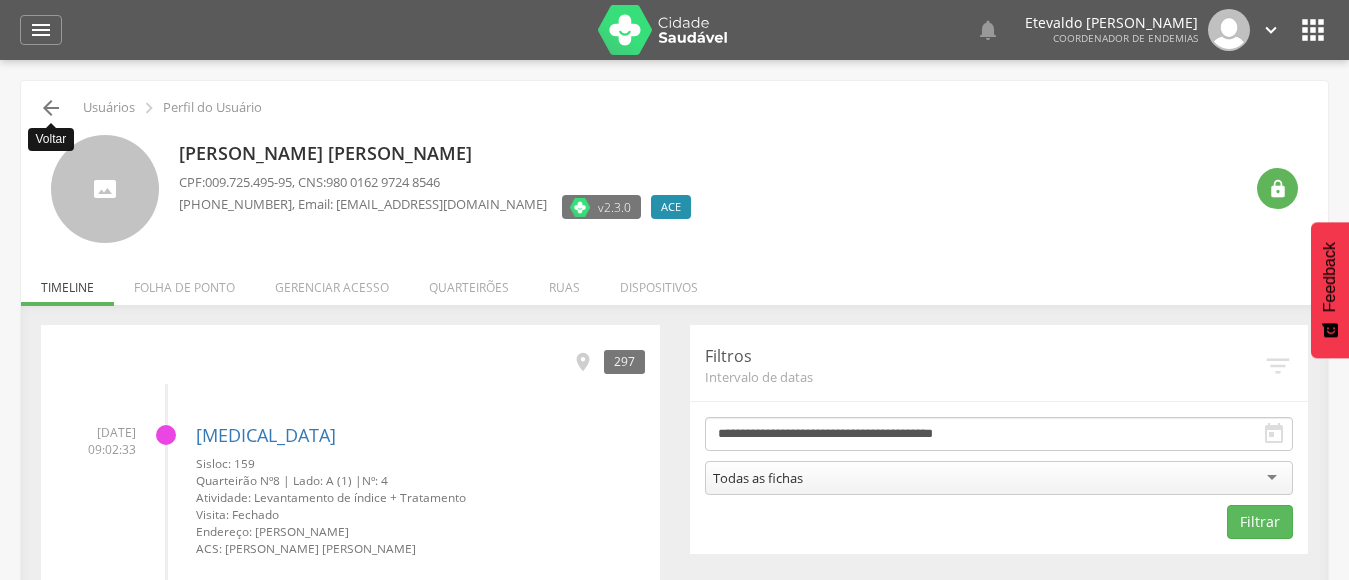 click on "" at bounding box center [51, 108] 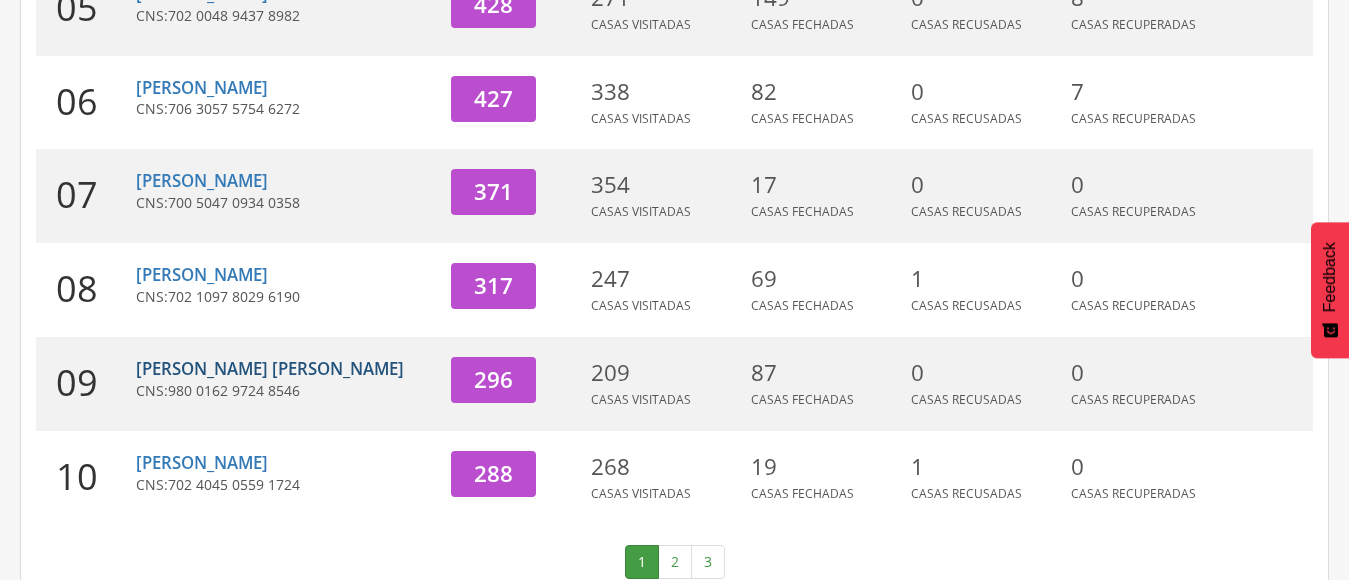 scroll, scrollTop: 809, scrollLeft: 0, axis: vertical 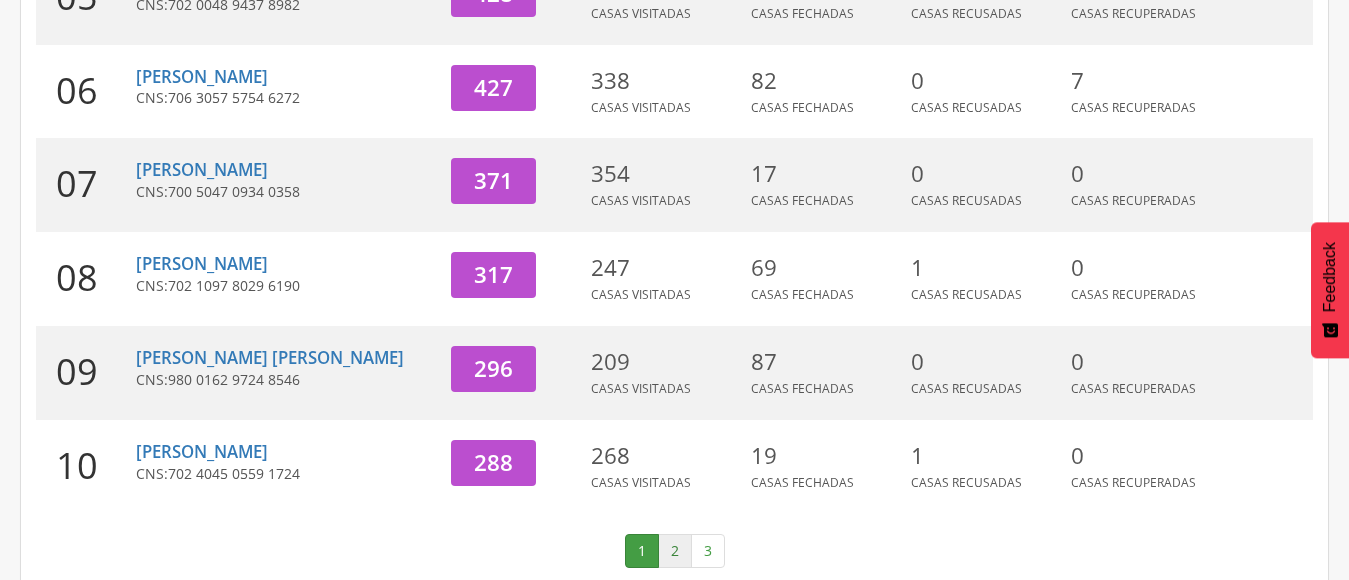 click on "2" at bounding box center [675, 551] 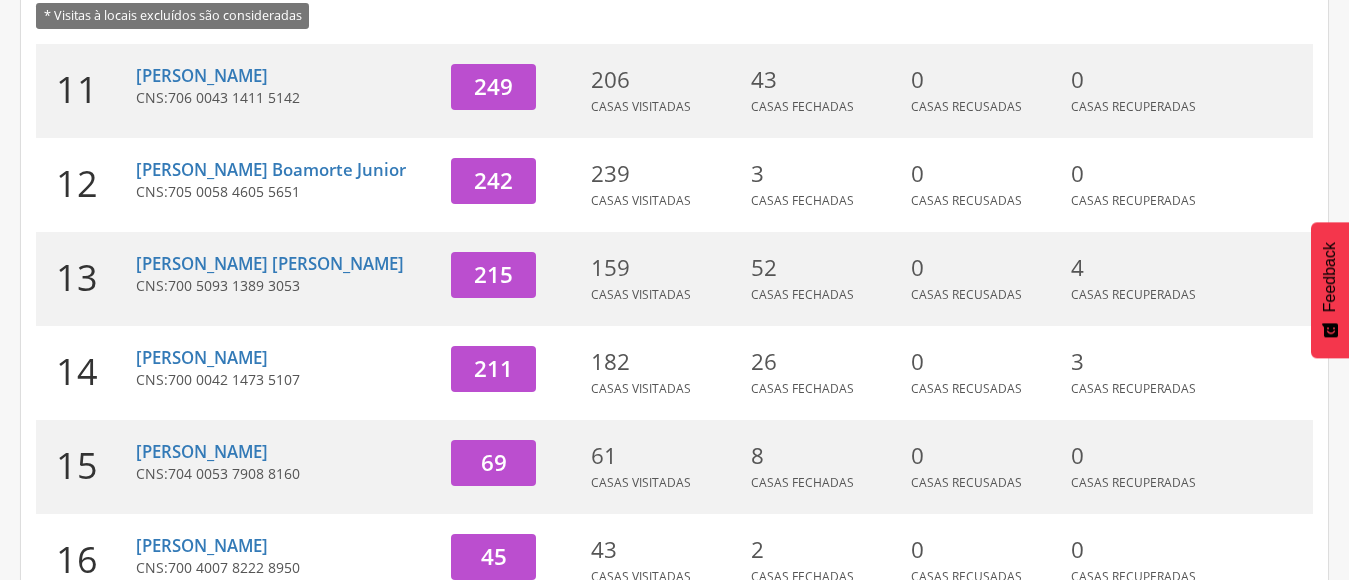 scroll, scrollTop: 309, scrollLeft: 0, axis: vertical 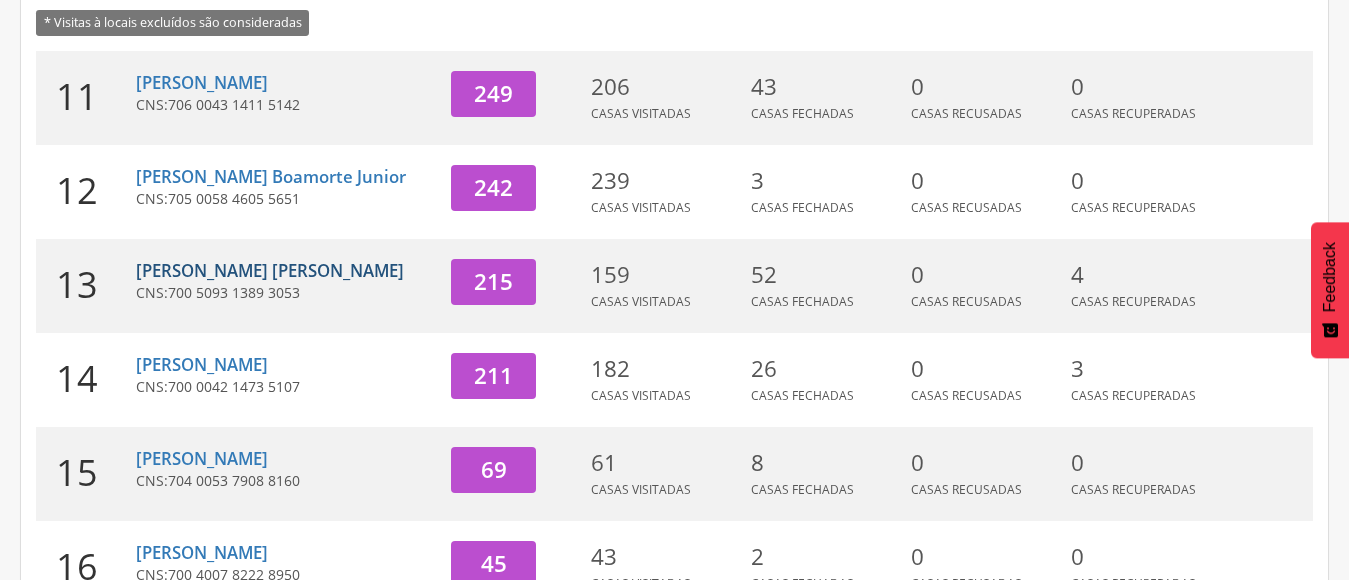 click on "[PERSON_NAME] [PERSON_NAME]" at bounding box center (270, 270) 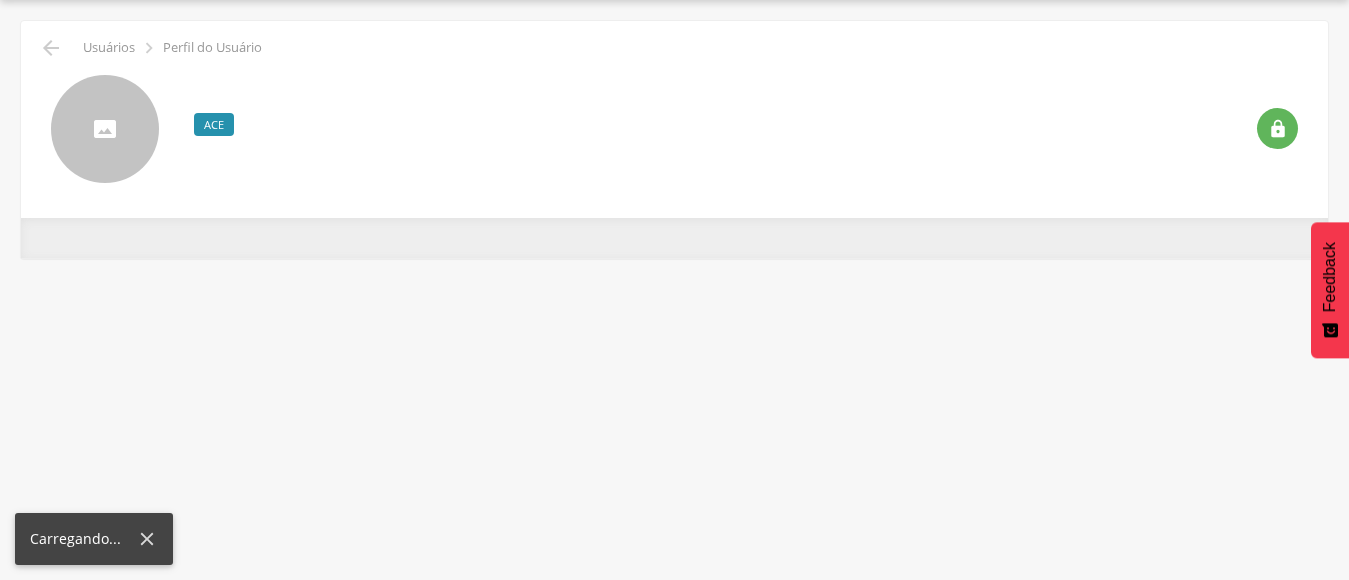 scroll, scrollTop: 60, scrollLeft: 0, axis: vertical 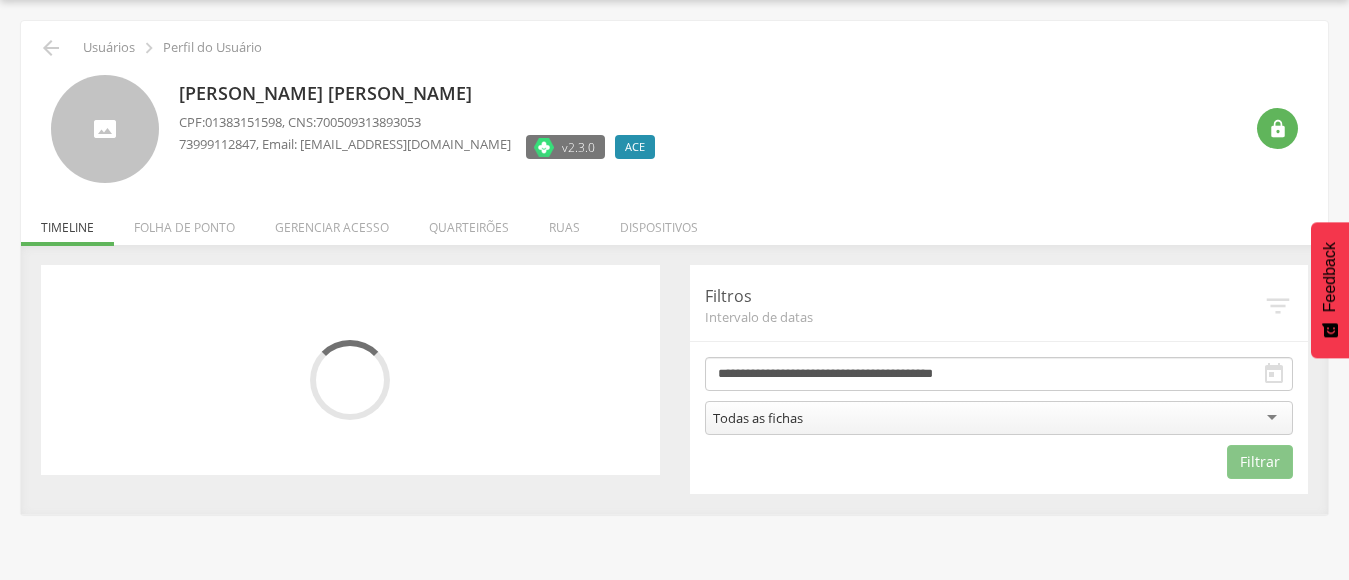 click on "Quarteirões" at bounding box center [469, 222] 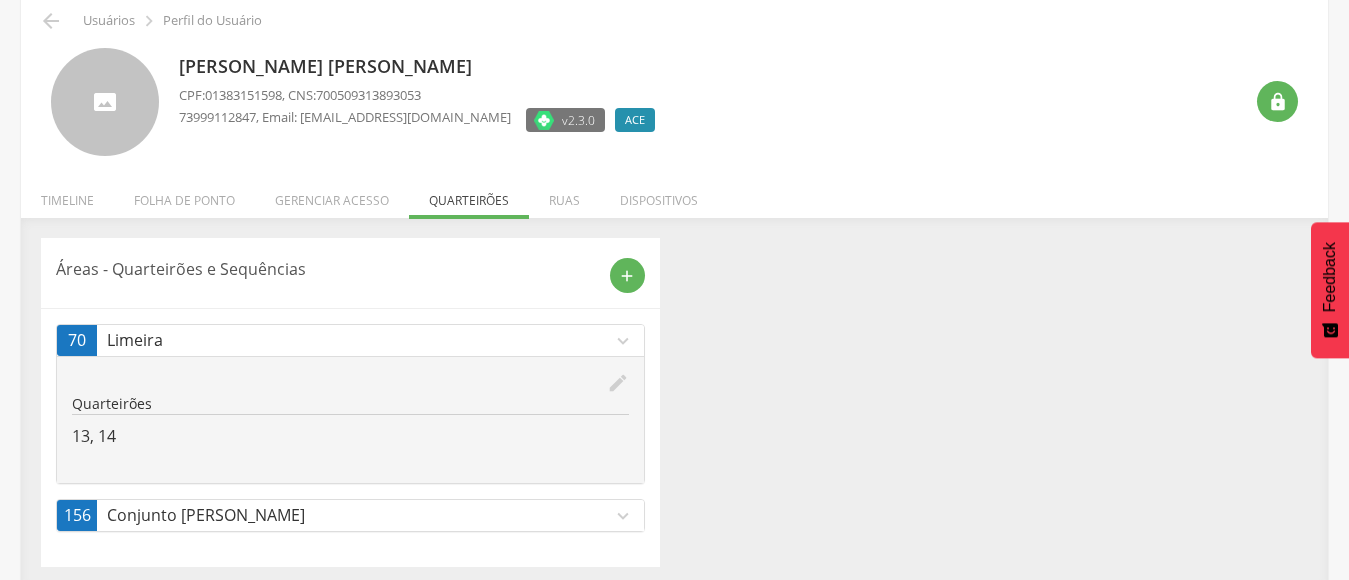 scroll, scrollTop: 95, scrollLeft: 0, axis: vertical 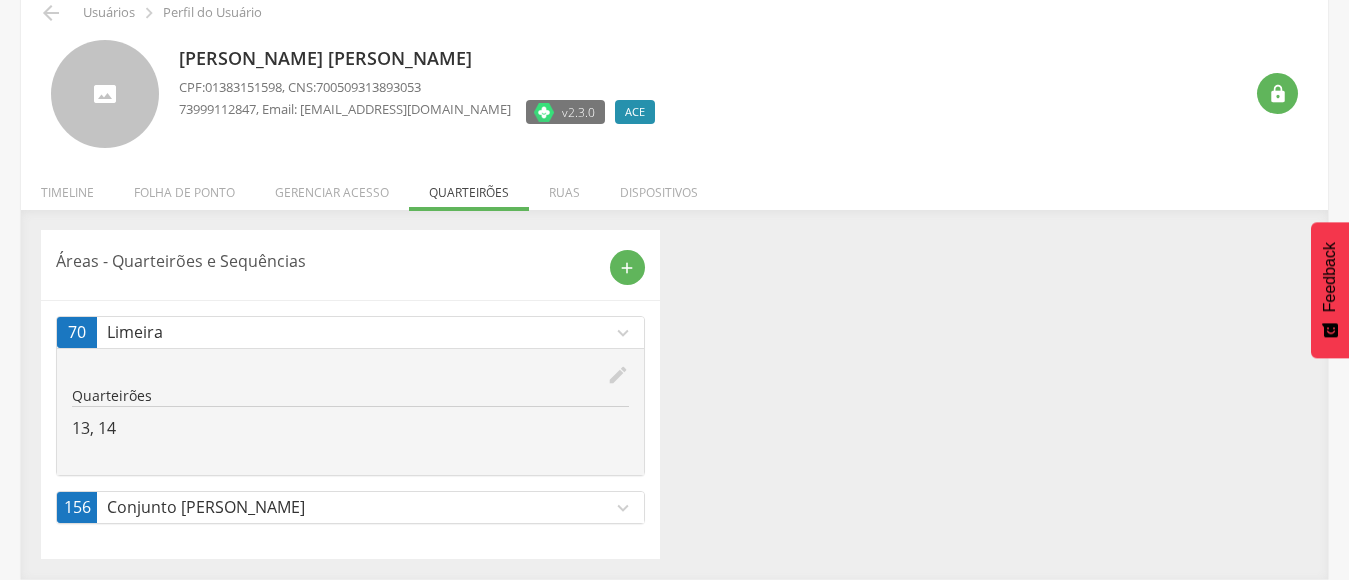 click on "Conjunto [PERSON_NAME]" at bounding box center [359, 507] 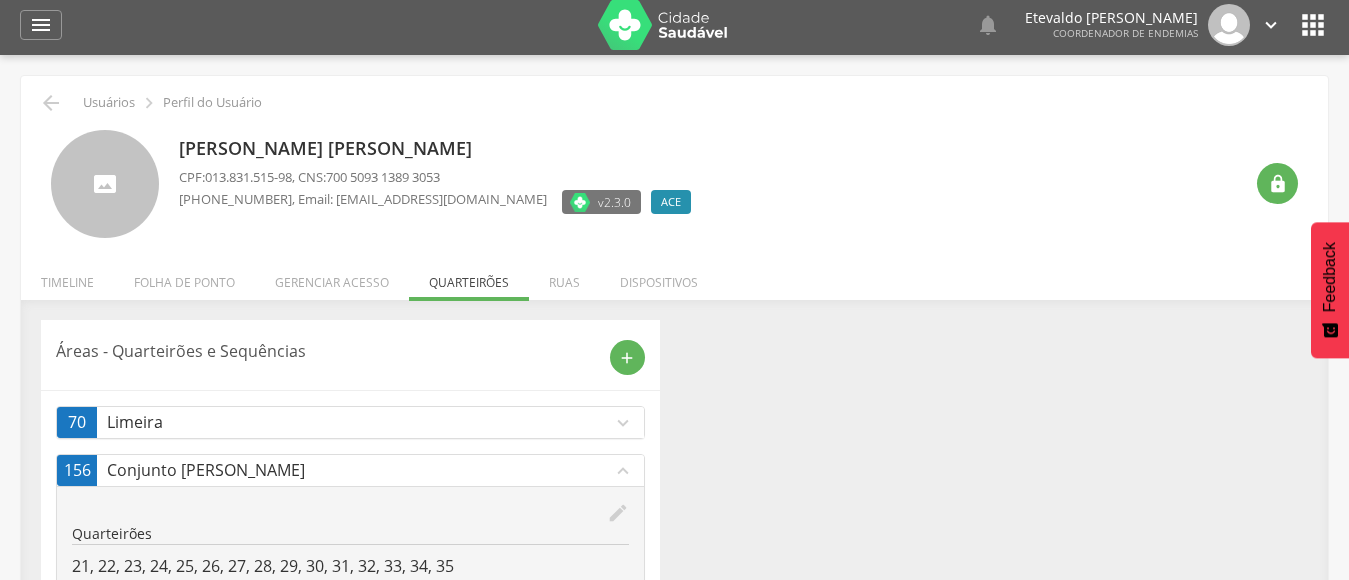 scroll, scrollTop: 0, scrollLeft: 0, axis: both 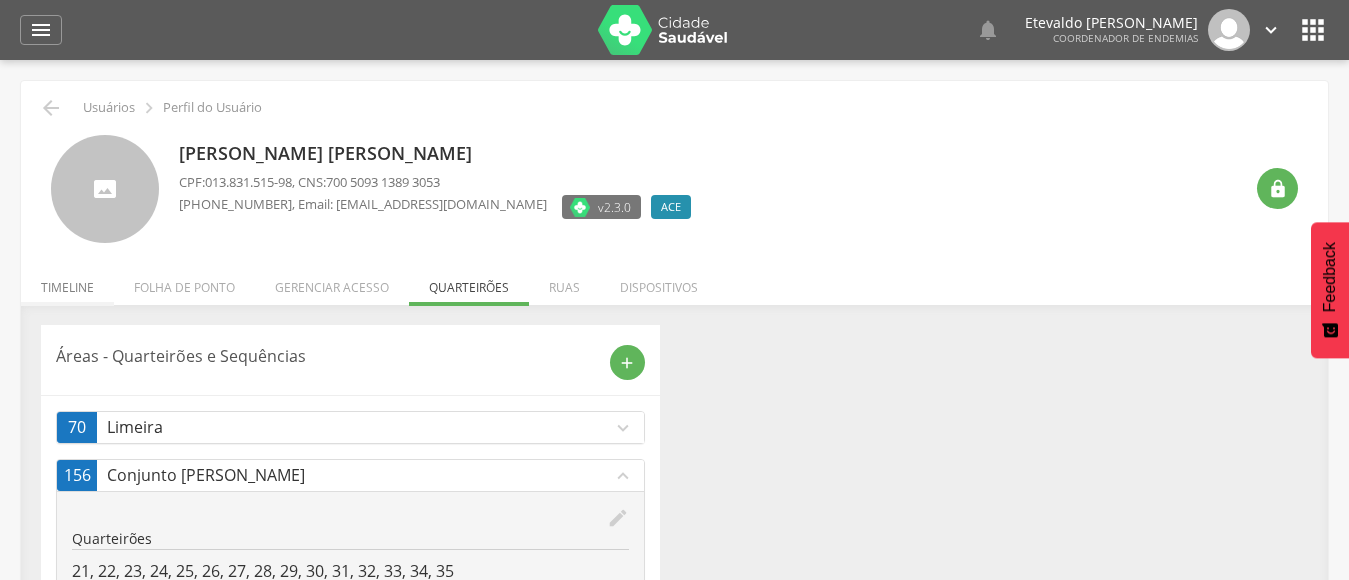 click on "Timeline" at bounding box center [67, 282] 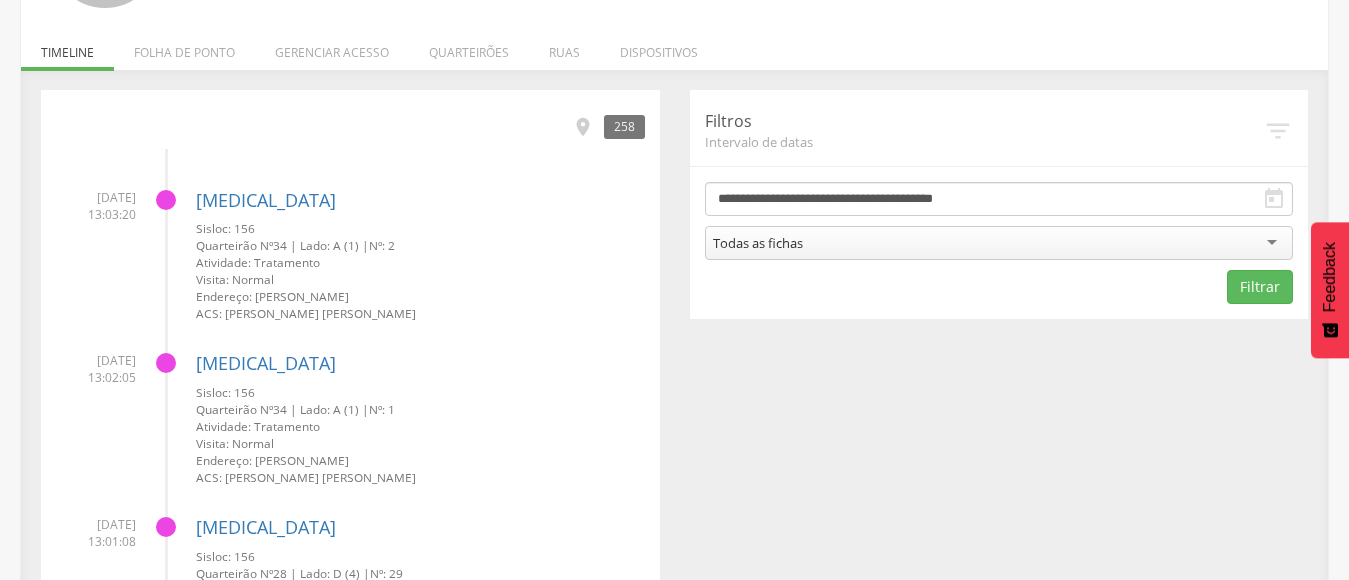 scroll, scrollTop: 200, scrollLeft: 0, axis: vertical 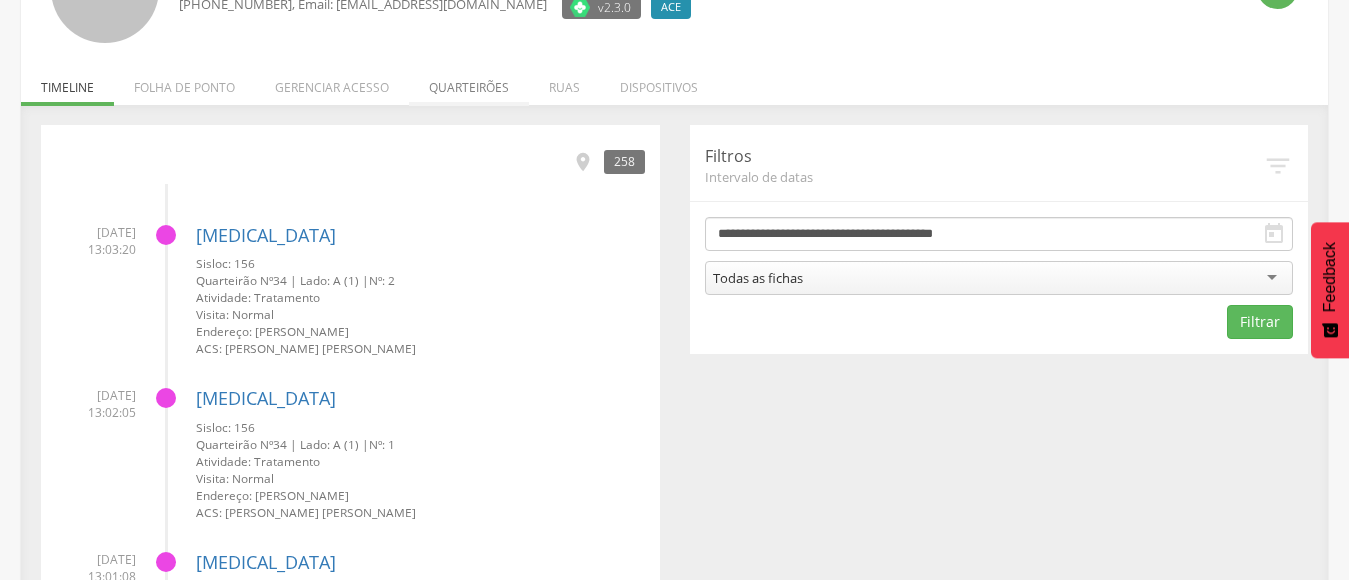 click on "Quarteirões" at bounding box center (469, 82) 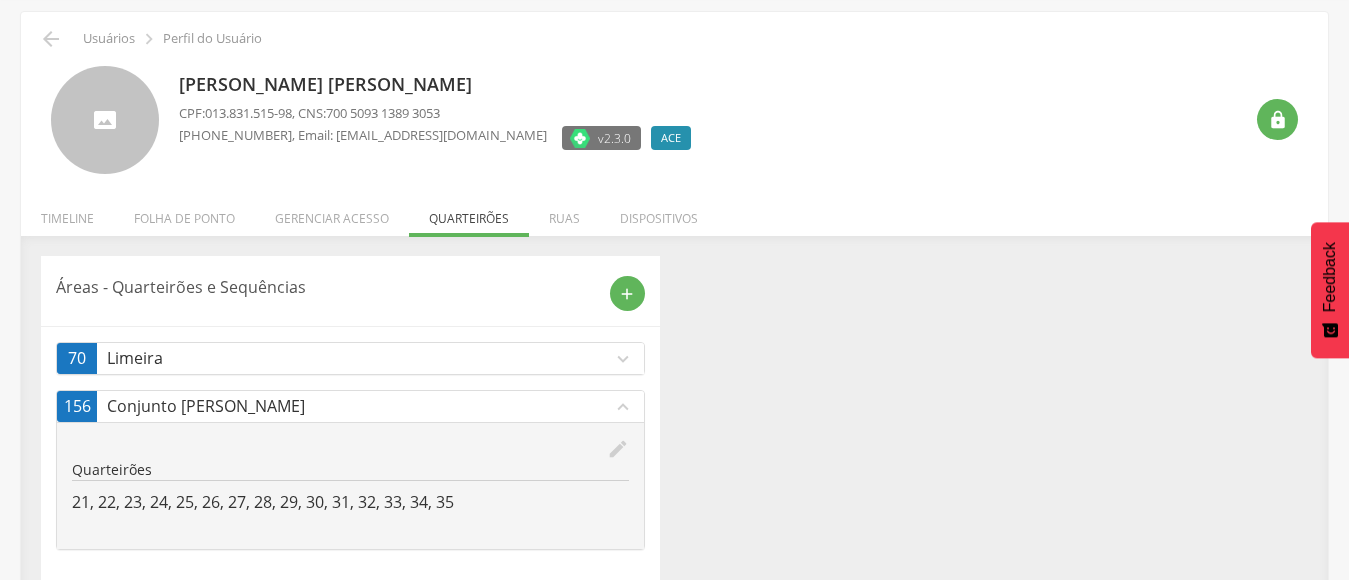 scroll, scrollTop: 95, scrollLeft: 0, axis: vertical 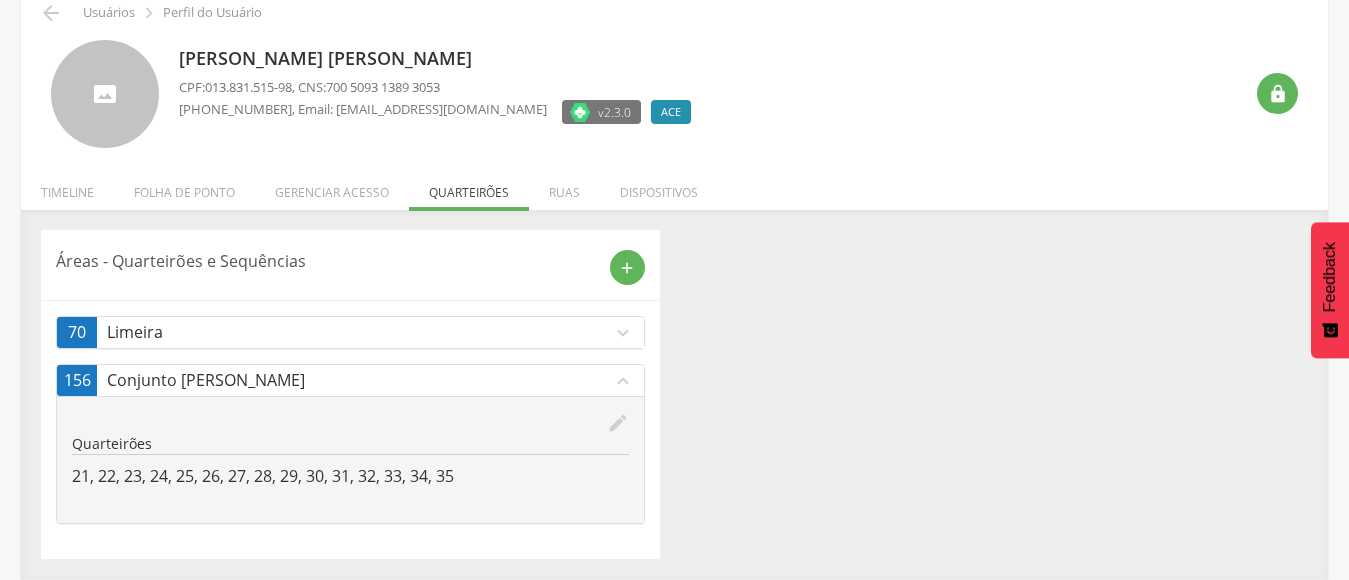 click on "expand_more" at bounding box center (623, 333) 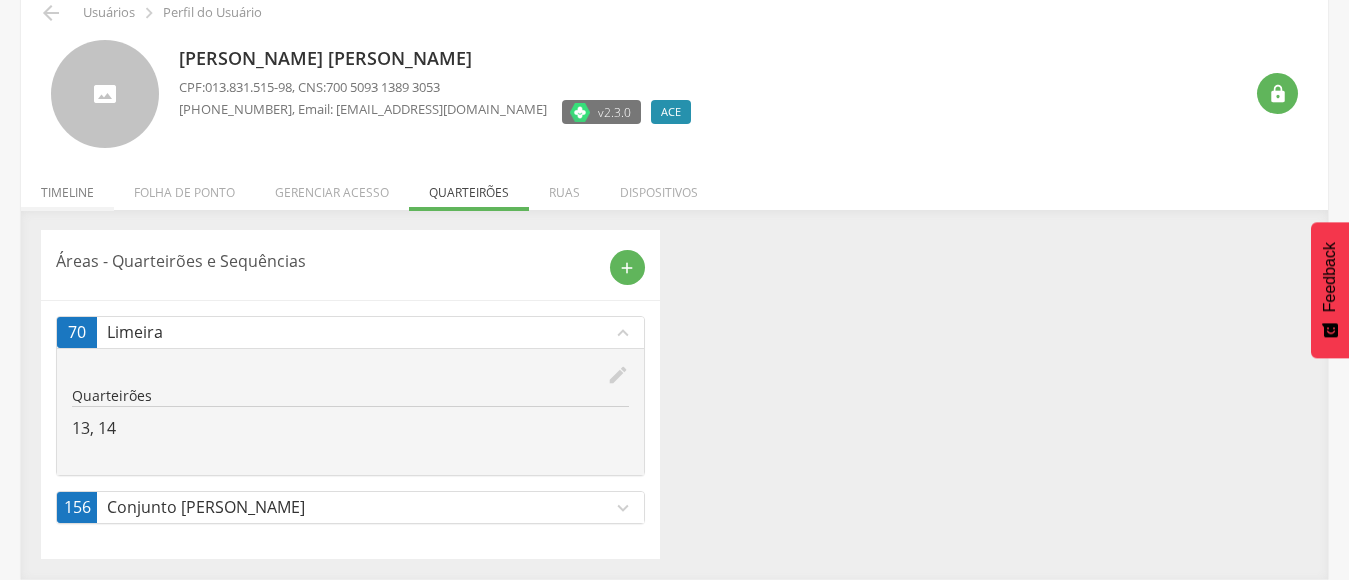click on "Timeline" at bounding box center (67, 187) 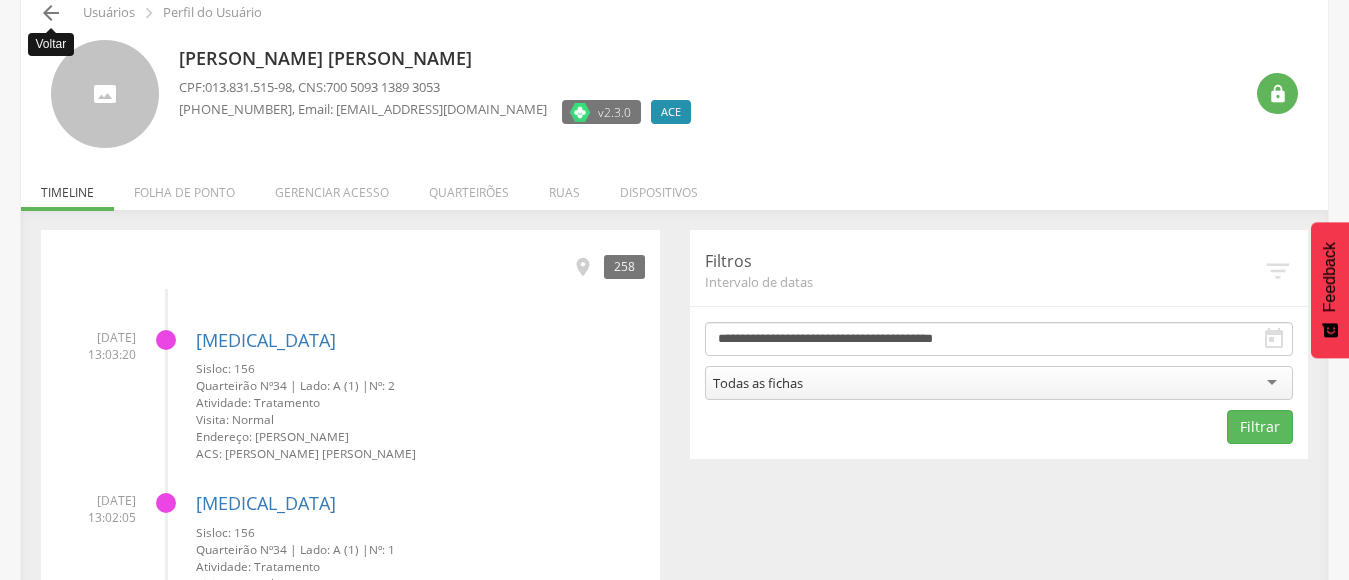 click on "" at bounding box center (51, 13) 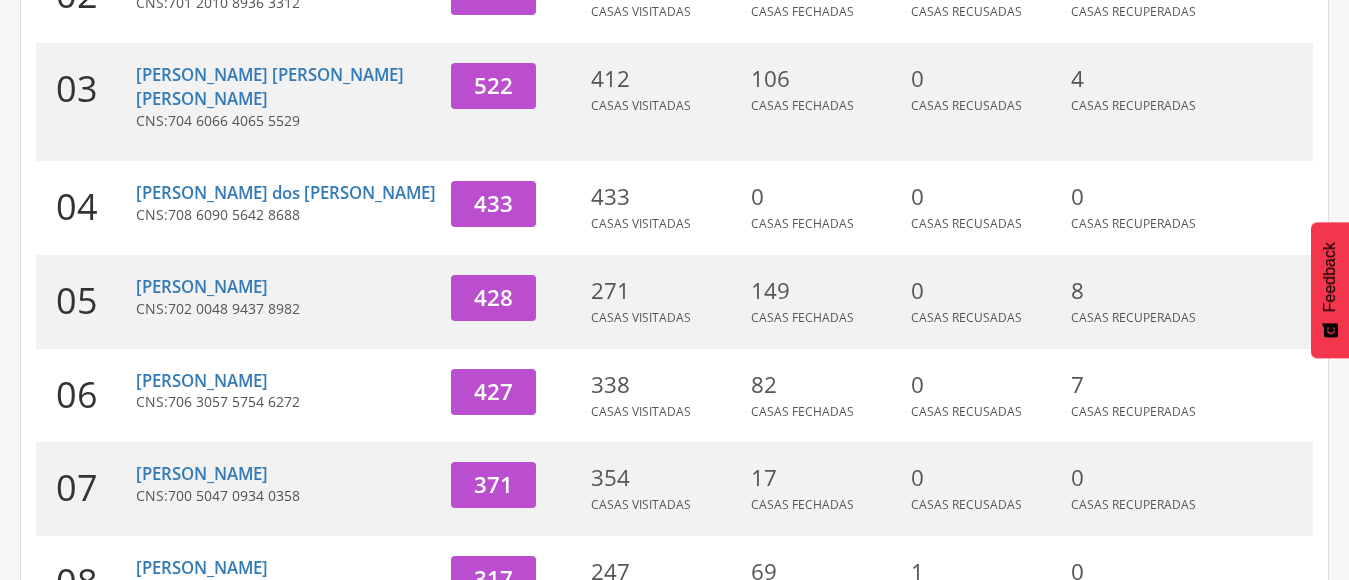 scroll, scrollTop: 509, scrollLeft: 0, axis: vertical 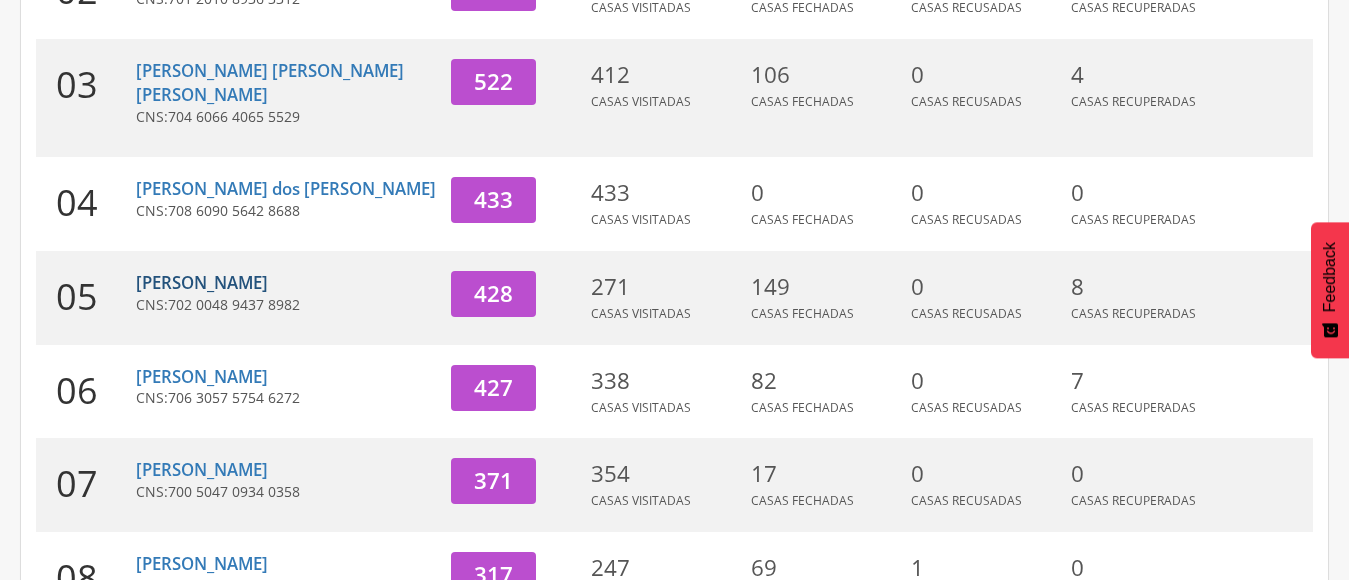 click on "[PERSON_NAME]" at bounding box center [202, 282] 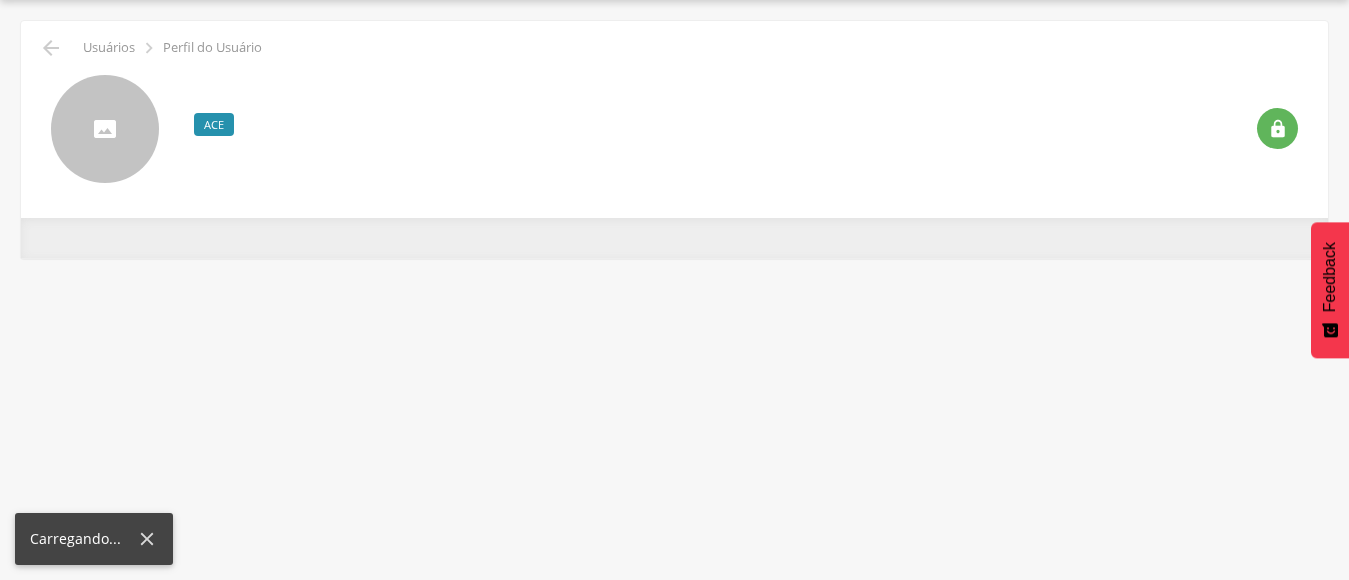 scroll, scrollTop: 60, scrollLeft: 0, axis: vertical 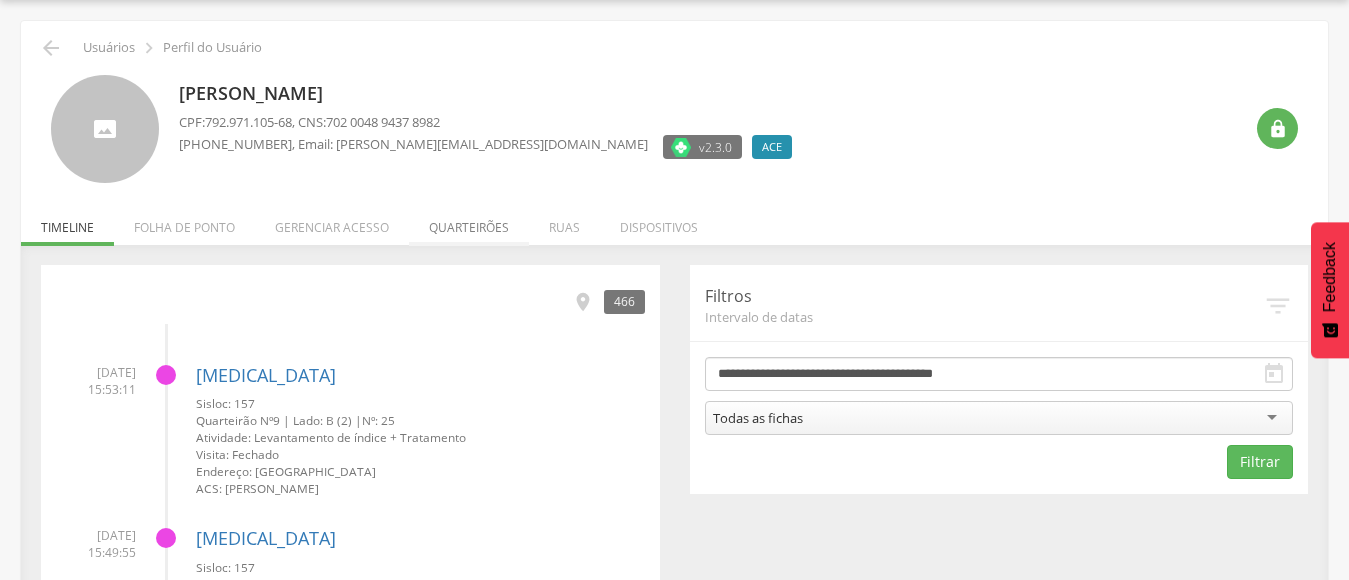 click on "Quarteirões" at bounding box center [469, 222] 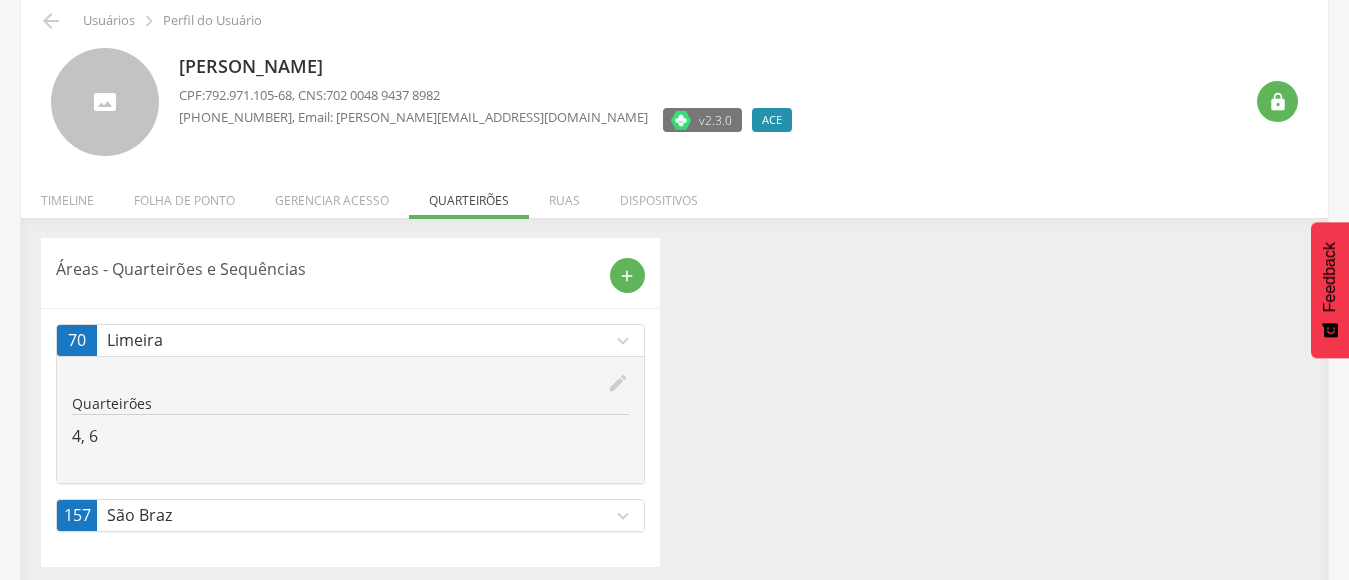 scroll, scrollTop: 95, scrollLeft: 0, axis: vertical 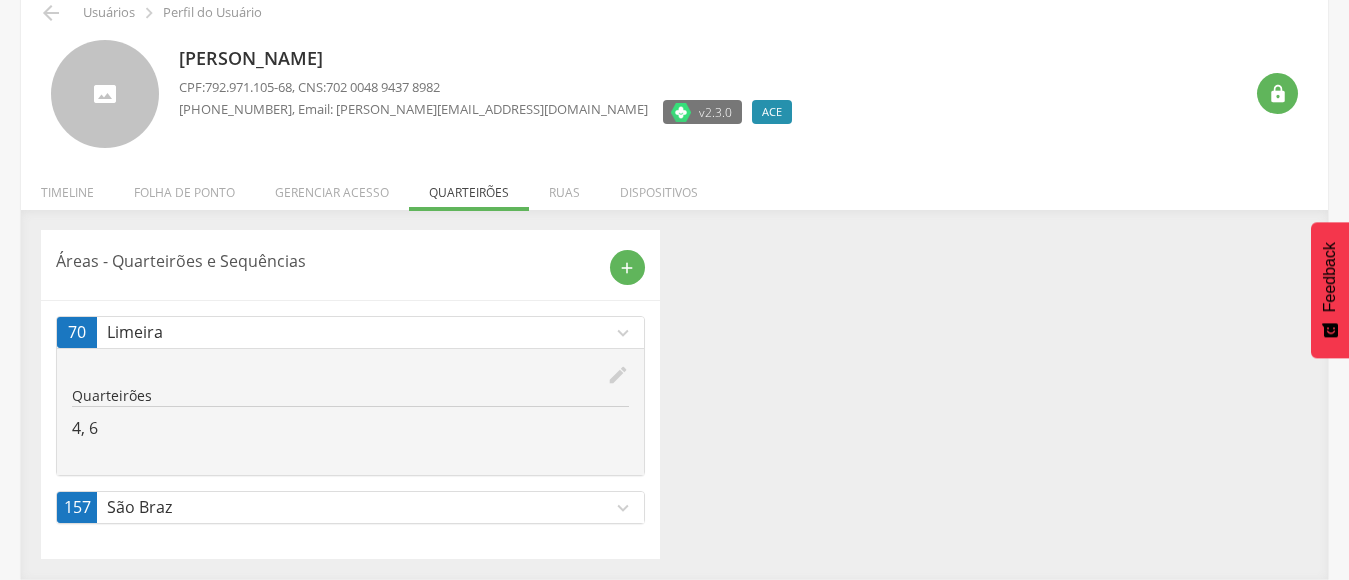 click on "São Braz" at bounding box center [359, 507] 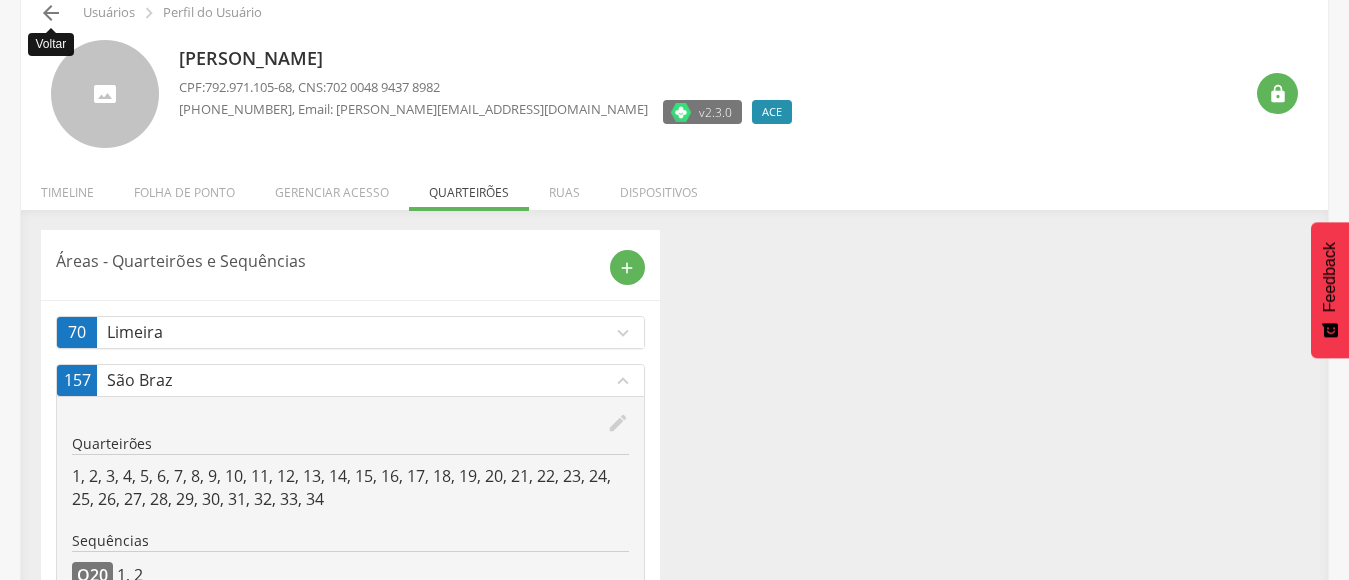 click on "" at bounding box center [51, 13] 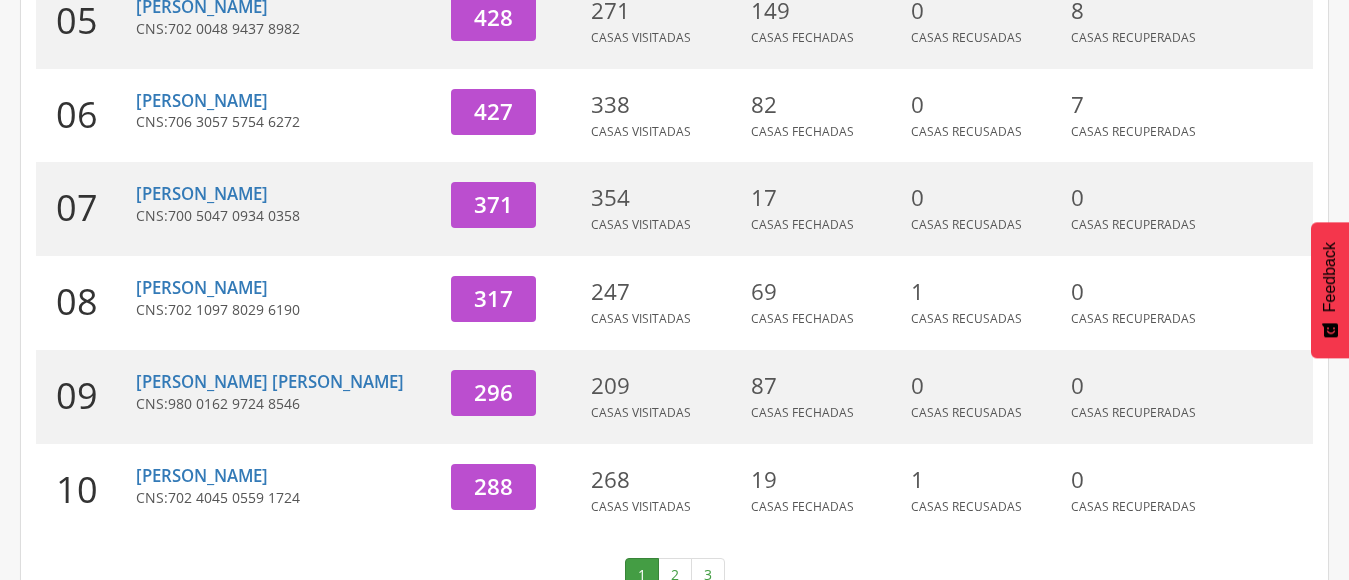 scroll, scrollTop: 809, scrollLeft: 0, axis: vertical 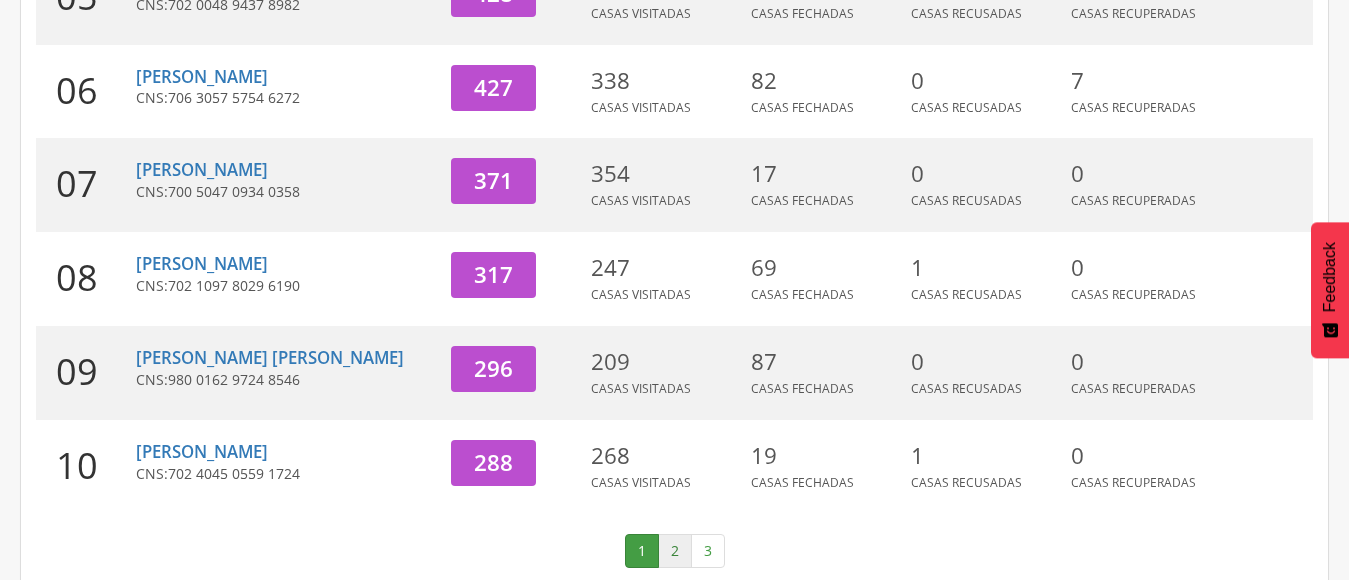 click on "2" at bounding box center [675, 551] 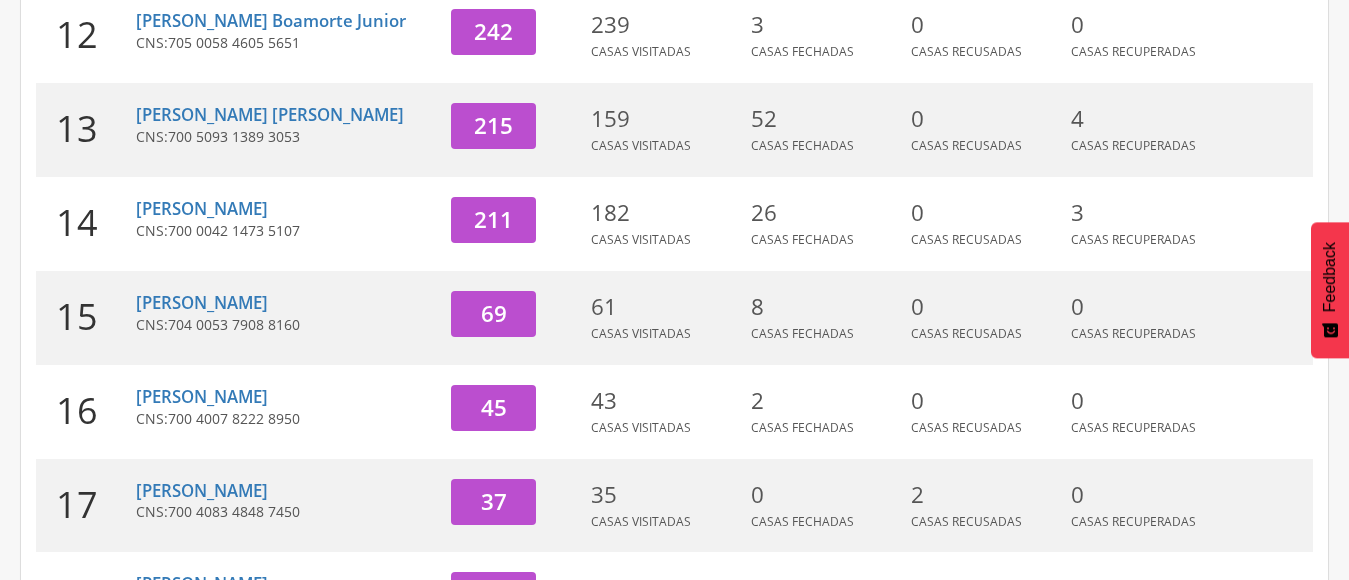 scroll, scrollTop: 409, scrollLeft: 0, axis: vertical 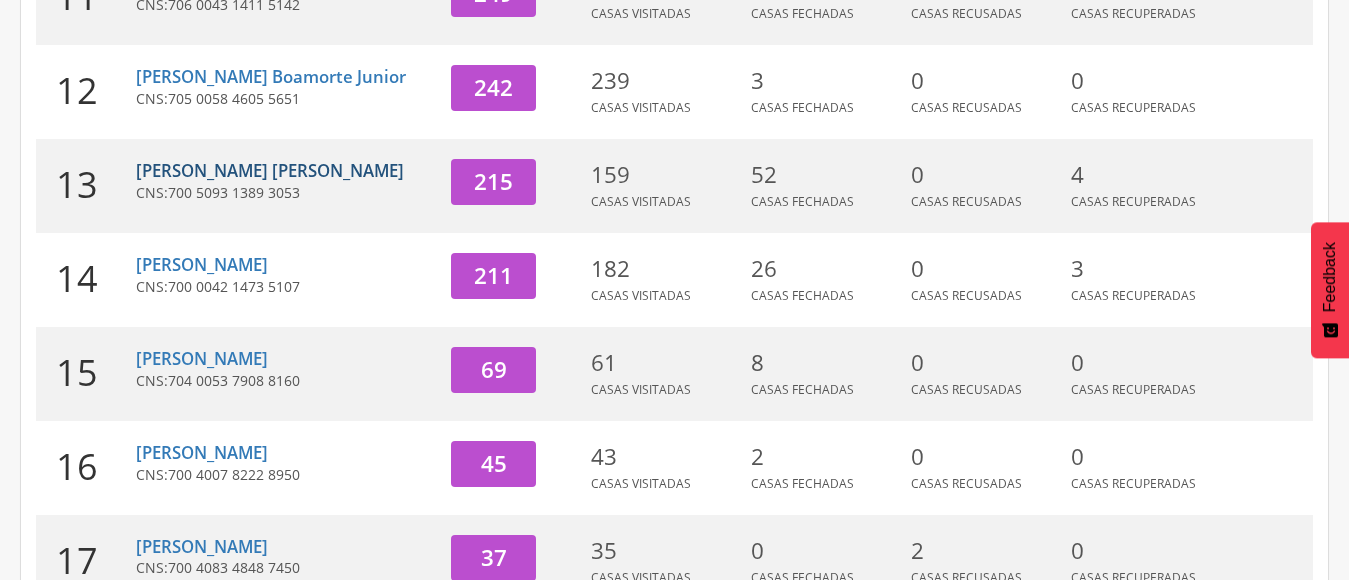 click on "[PERSON_NAME] [PERSON_NAME]" at bounding box center [270, 170] 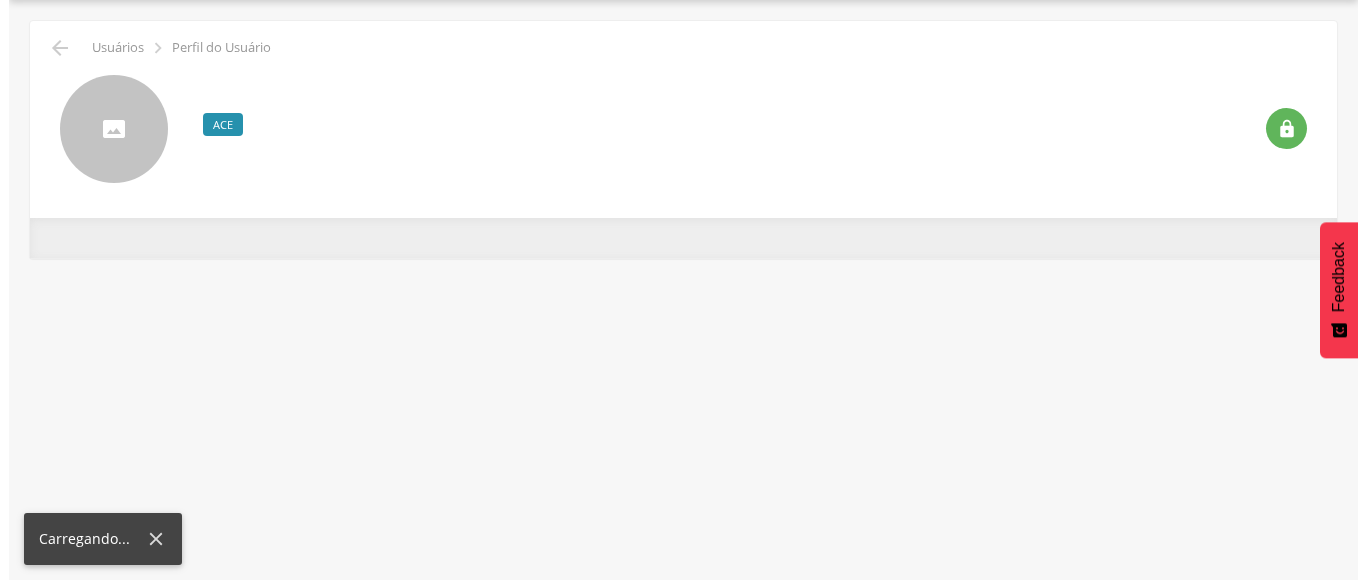 scroll, scrollTop: 60, scrollLeft: 0, axis: vertical 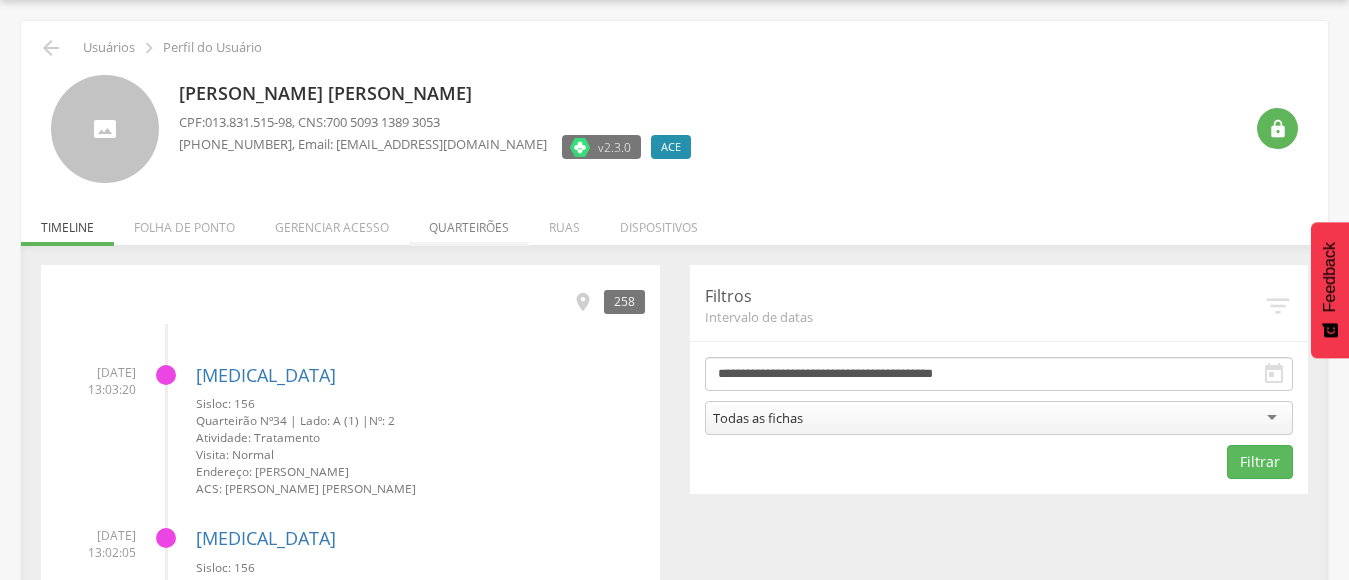 click on "Quarteirões" at bounding box center [469, 222] 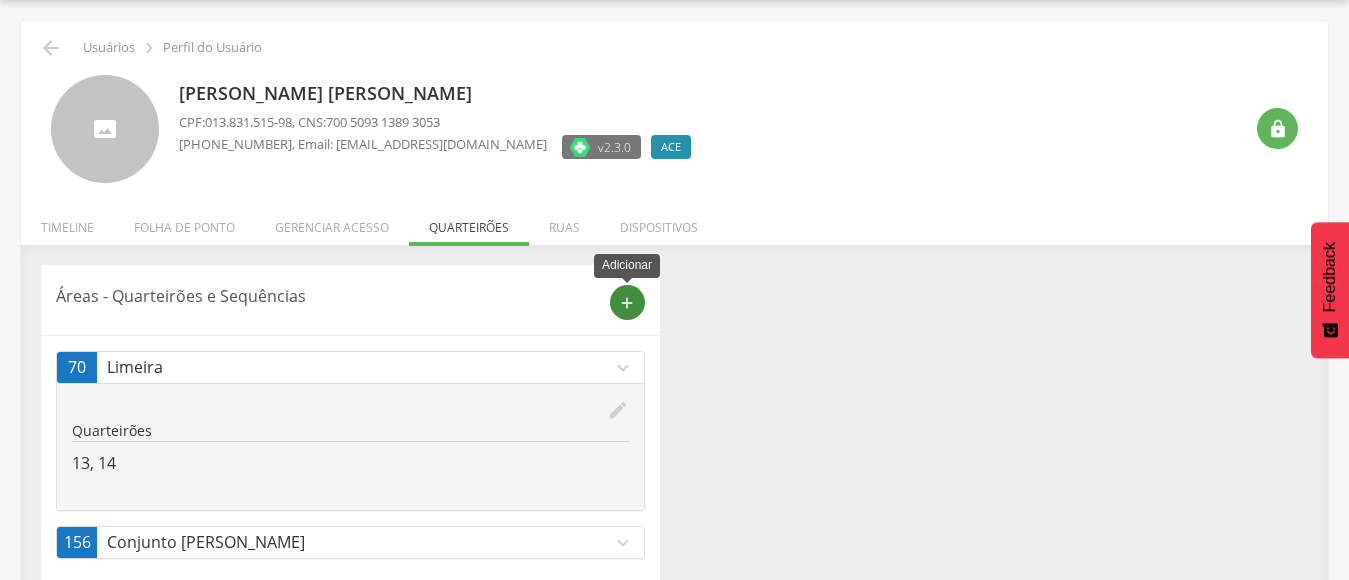 click on "add" at bounding box center [627, 303] 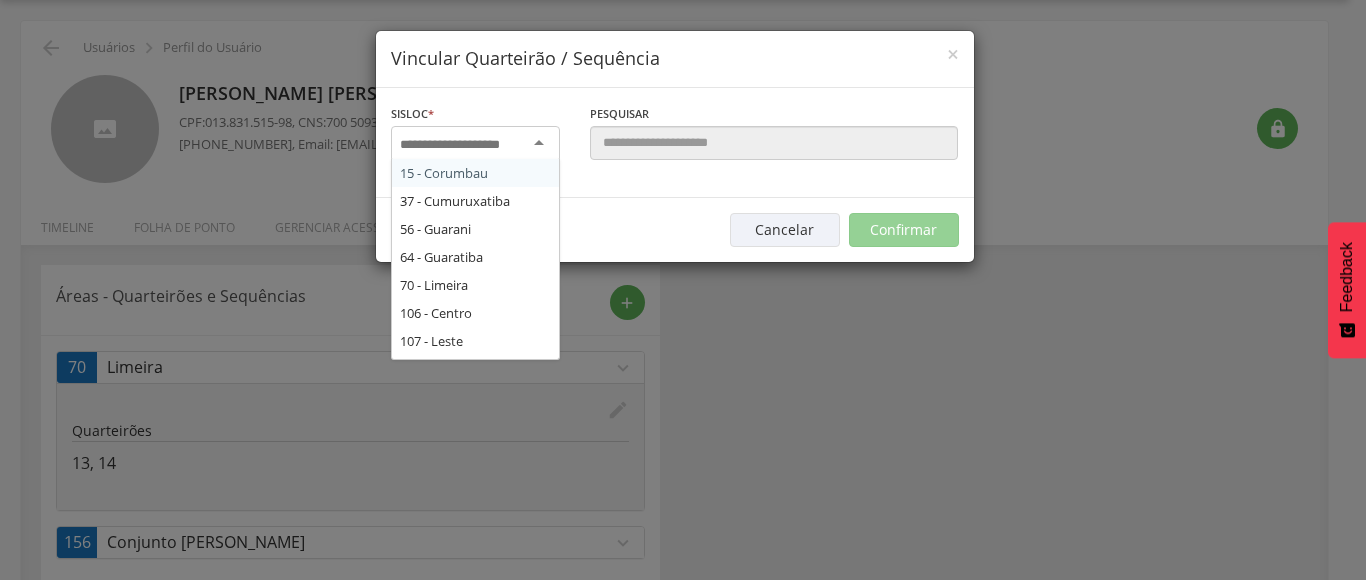 click at bounding box center (463, 145) 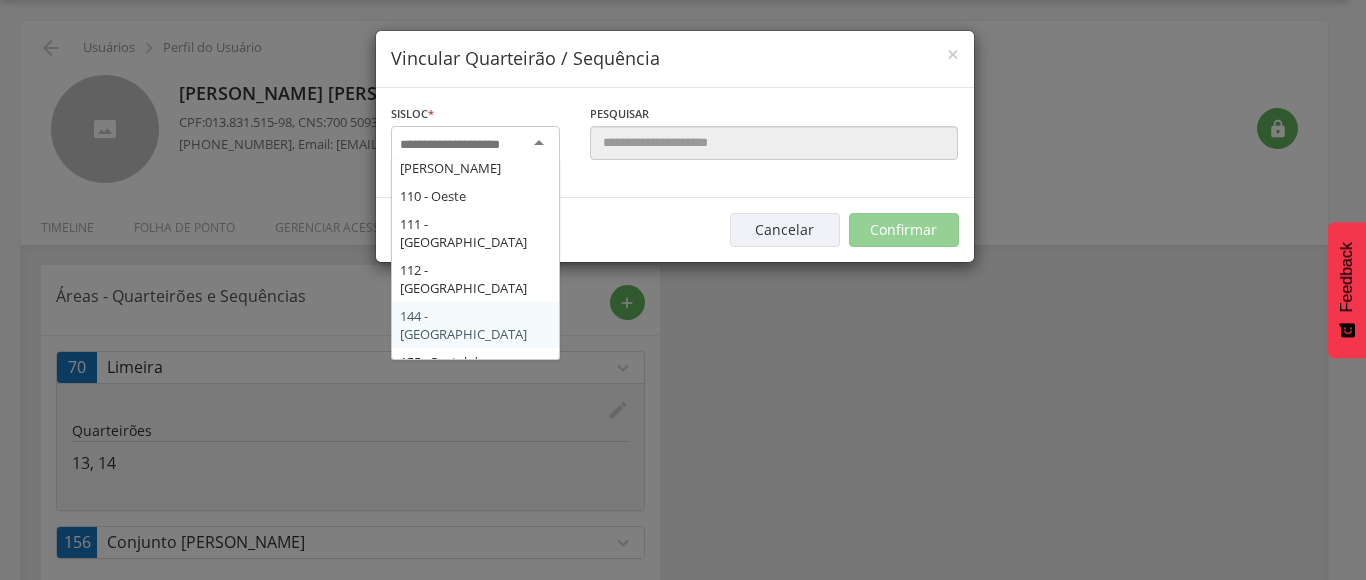 scroll, scrollTop: 300, scrollLeft: 0, axis: vertical 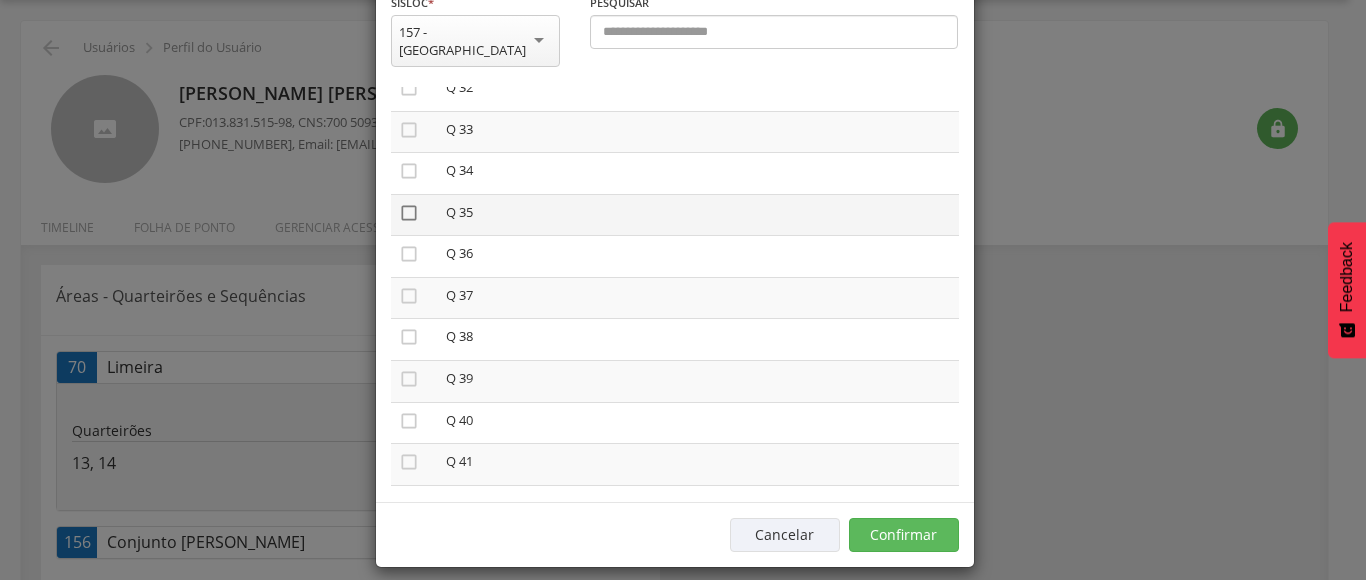 click on "" at bounding box center (409, 213) 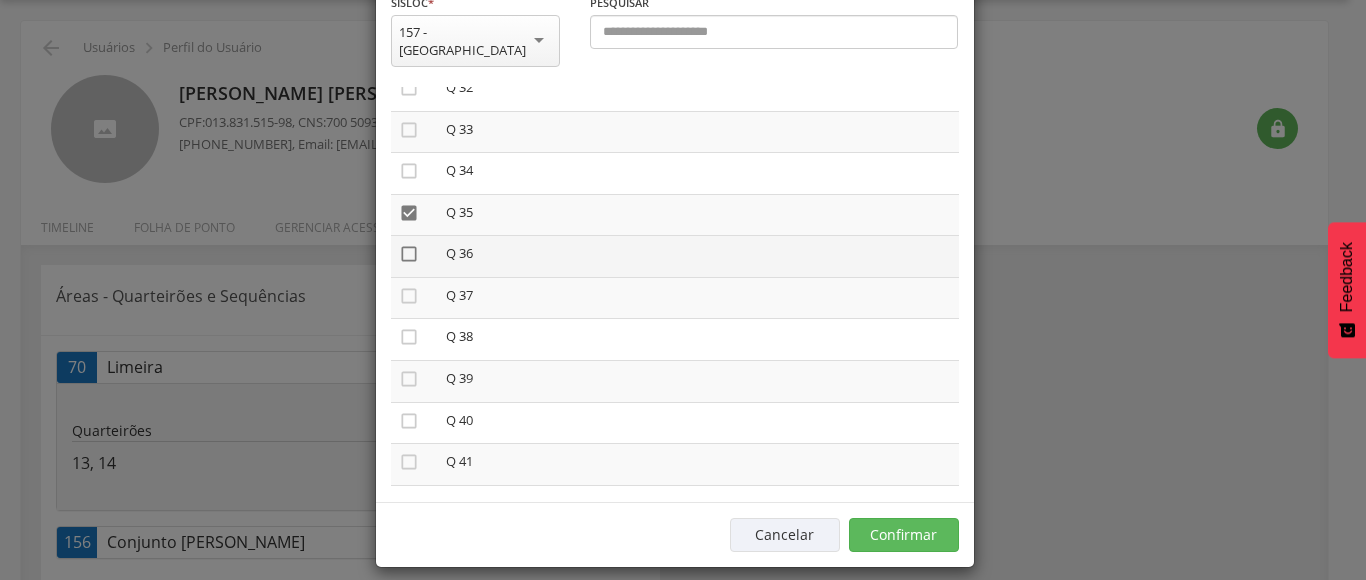 click on "" at bounding box center (409, 254) 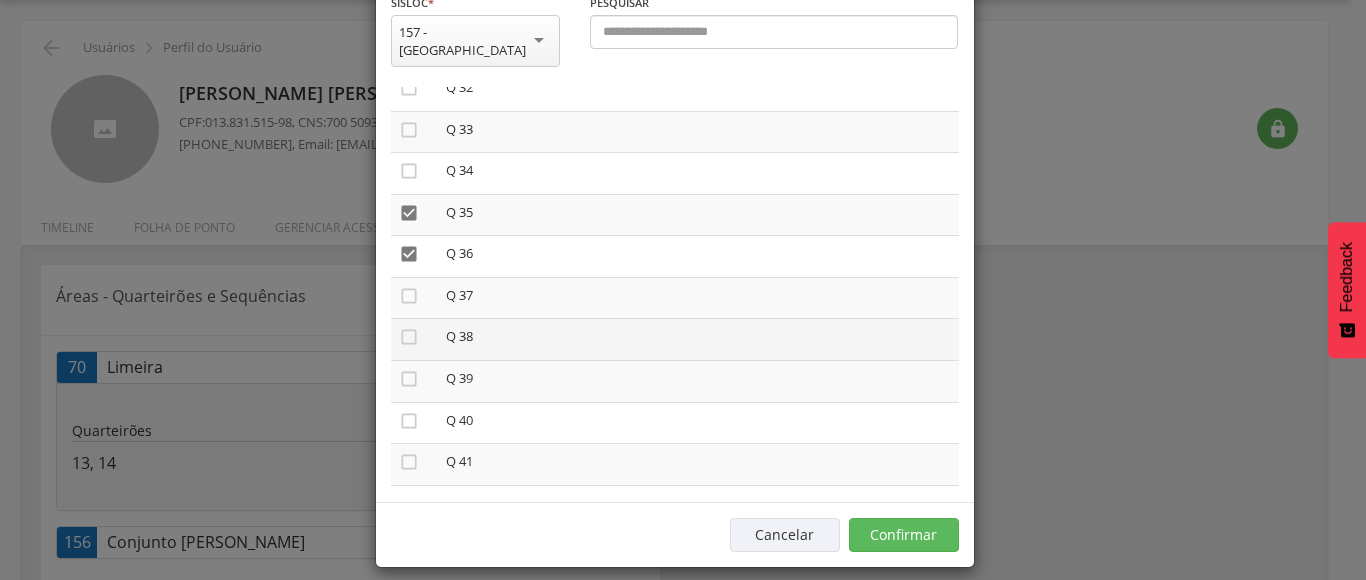 drag, startPoint x: 396, startPoint y: 269, endPoint x: 411, endPoint y: 305, distance: 39 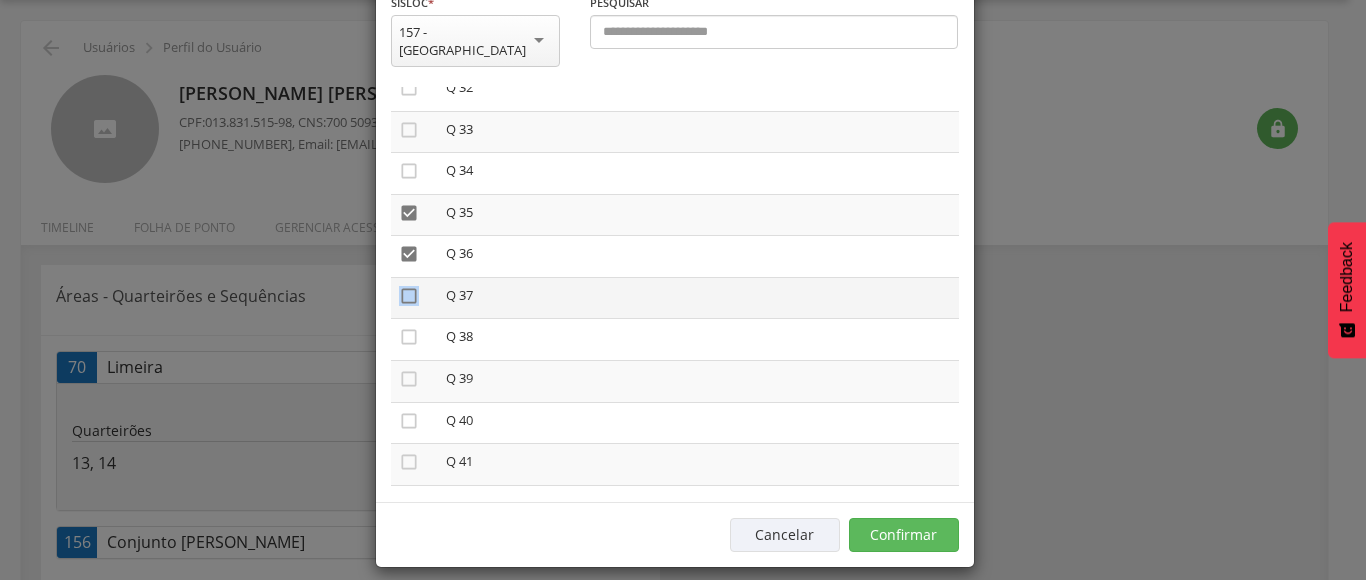click on "" at bounding box center [409, 296] 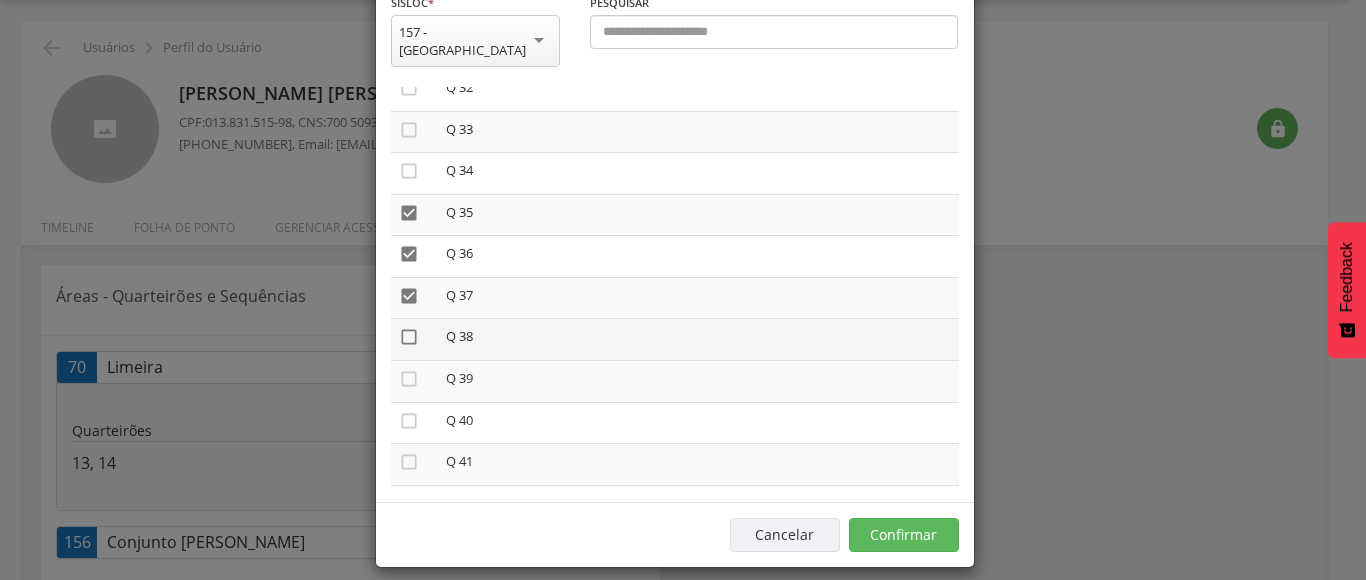 click on "" at bounding box center [409, 337] 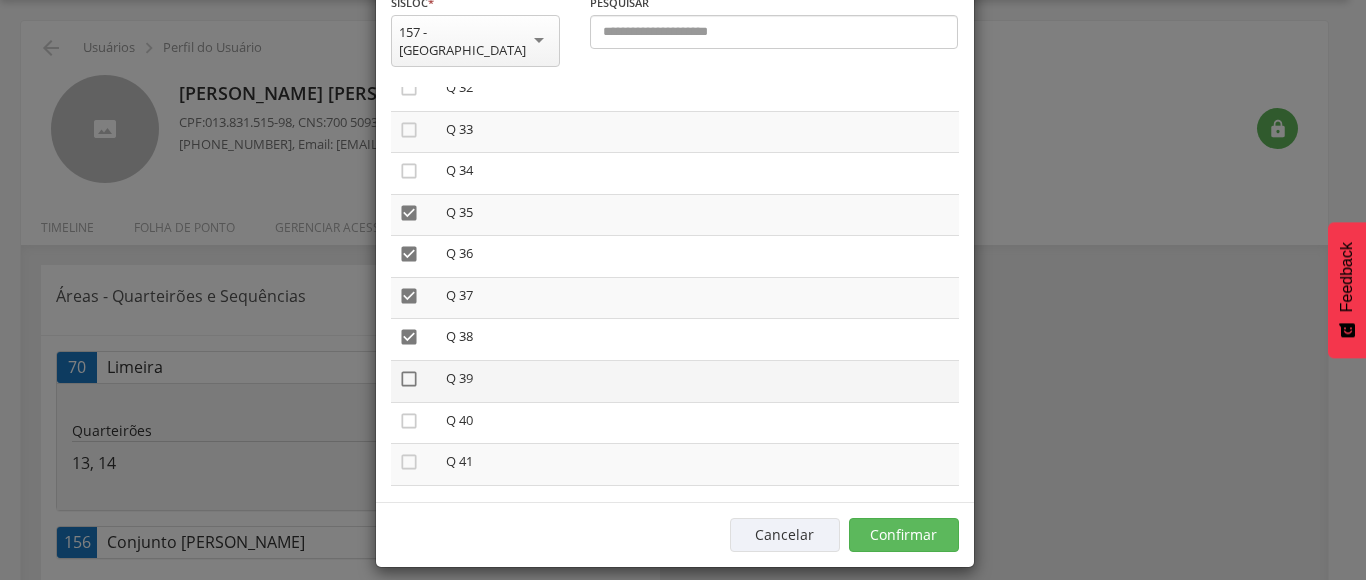 click on "" at bounding box center (409, 379) 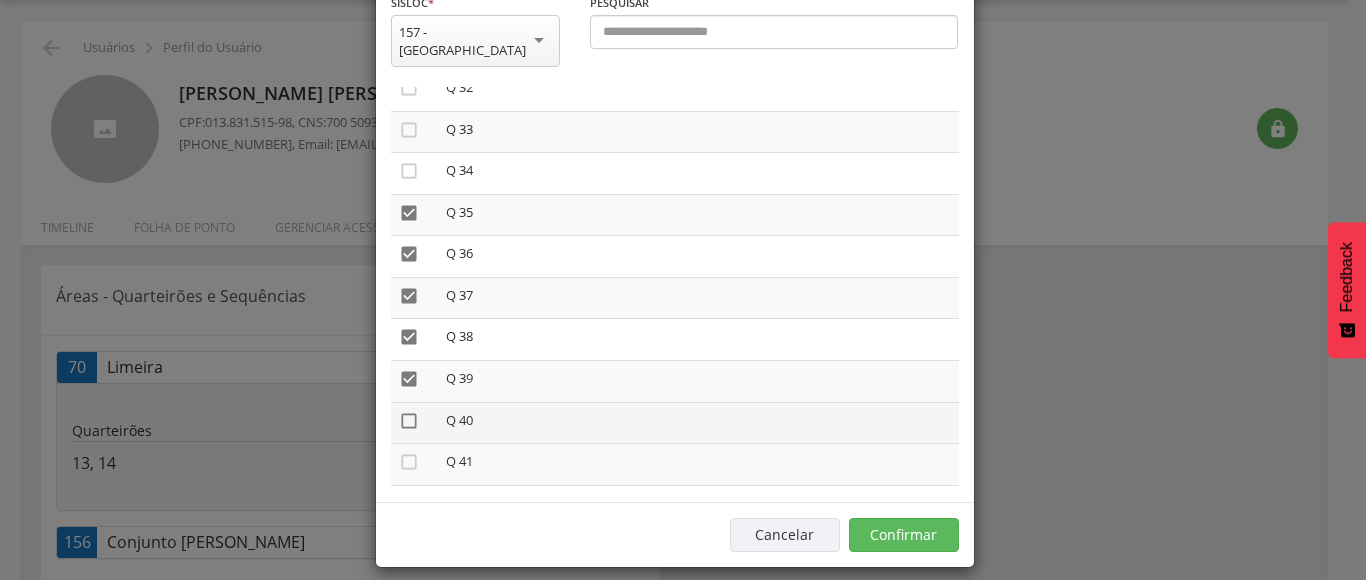 click on "" at bounding box center (409, 421) 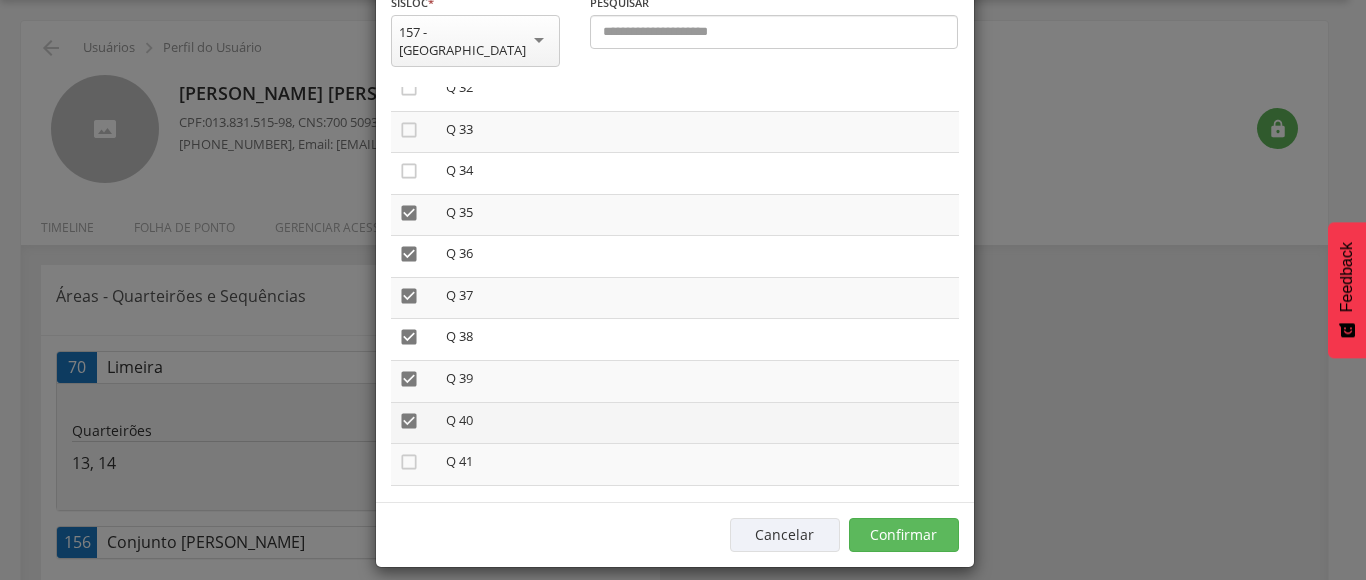 drag, startPoint x: 398, startPoint y: 443, endPoint x: 448, endPoint y: 419, distance: 55.461697 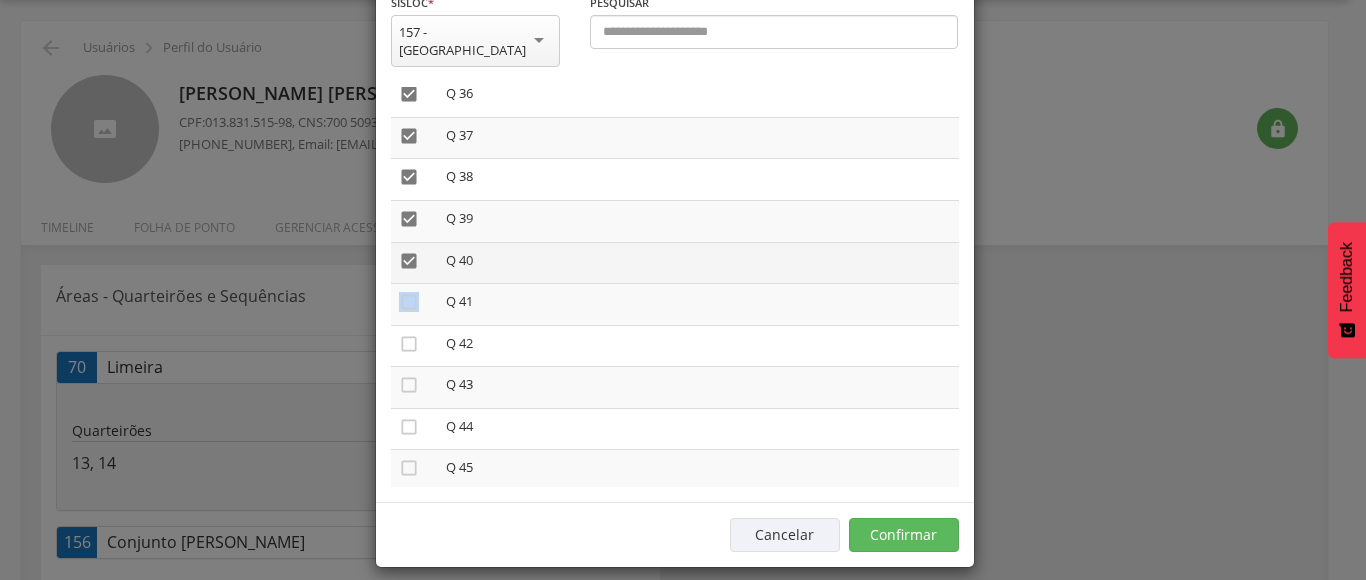 scroll, scrollTop: 1710, scrollLeft: 0, axis: vertical 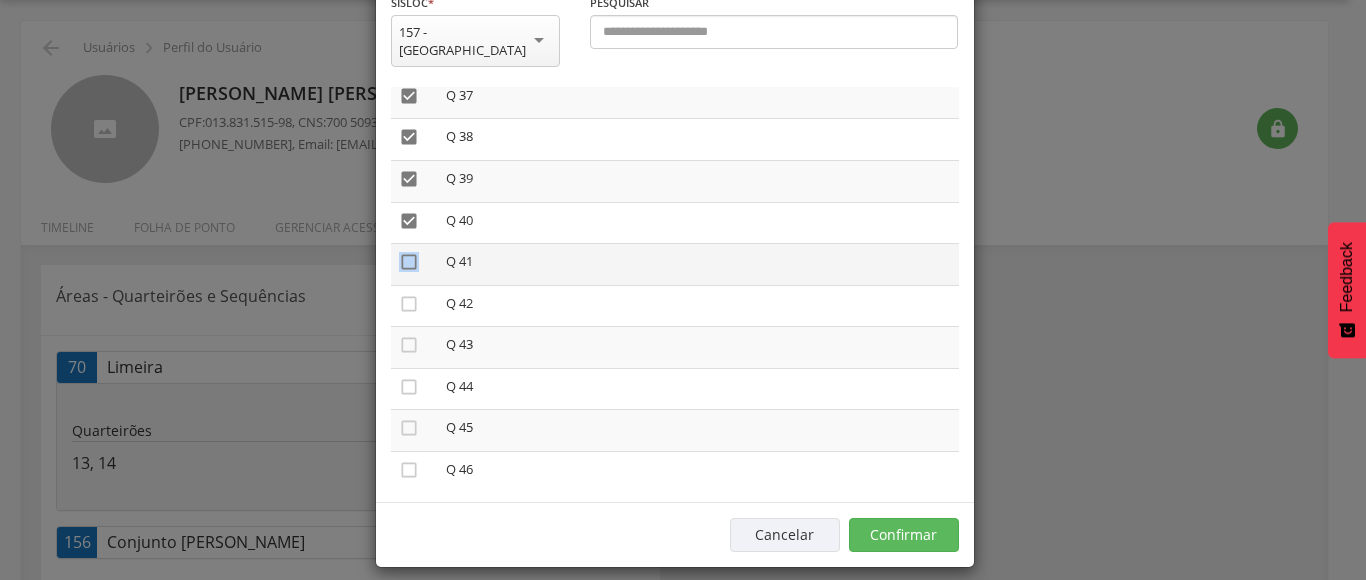 drag, startPoint x: 397, startPoint y: 243, endPoint x: 399, endPoint y: 254, distance: 11.18034 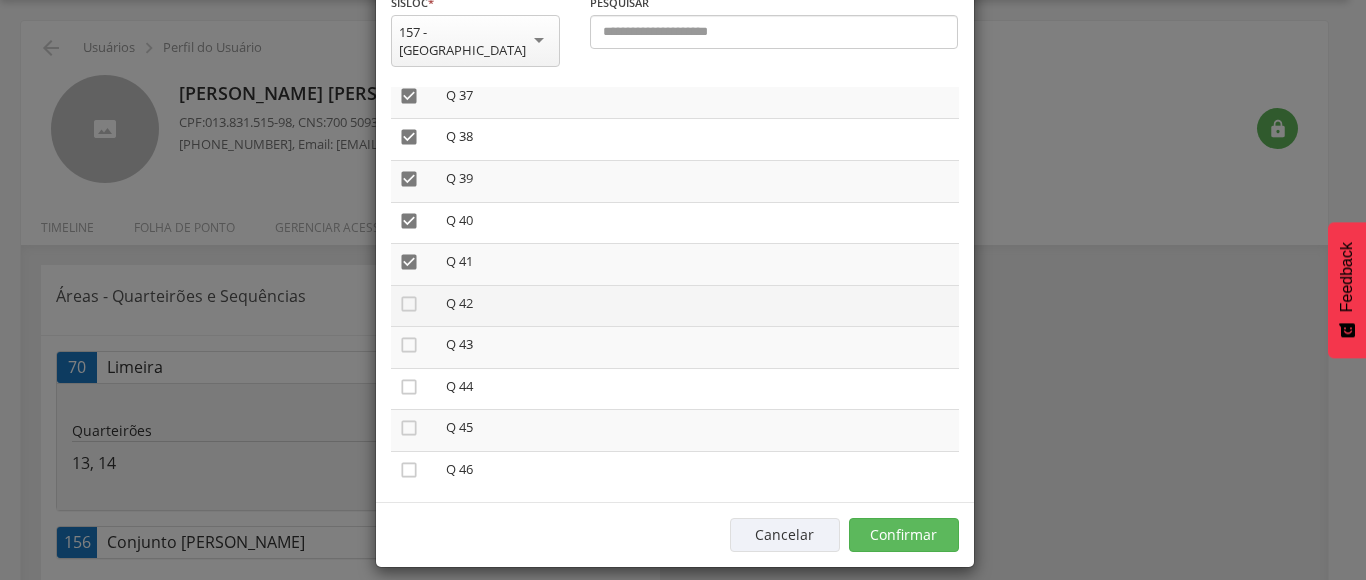 drag, startPoint x: 395, startPoint y: 286, endPoint x: 395, endPoint y: 303, distance: 17 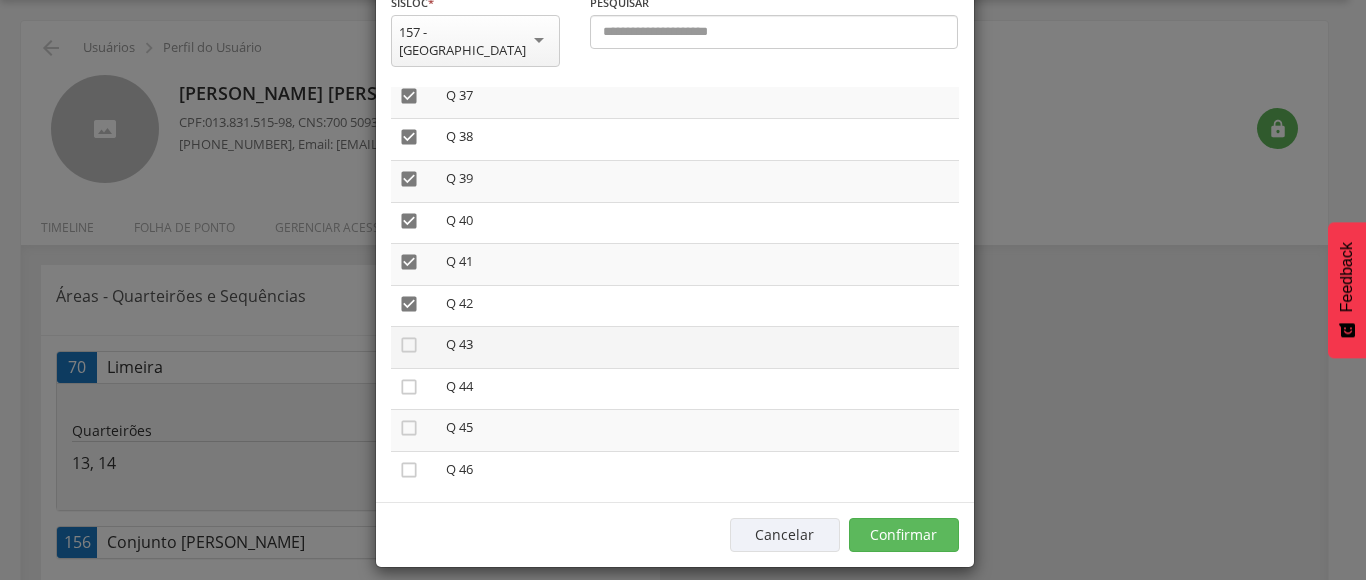 drag, startPoint x: 398, startPoint y: 323, endPoint x: 398, endPoint y: 345, distance: 22 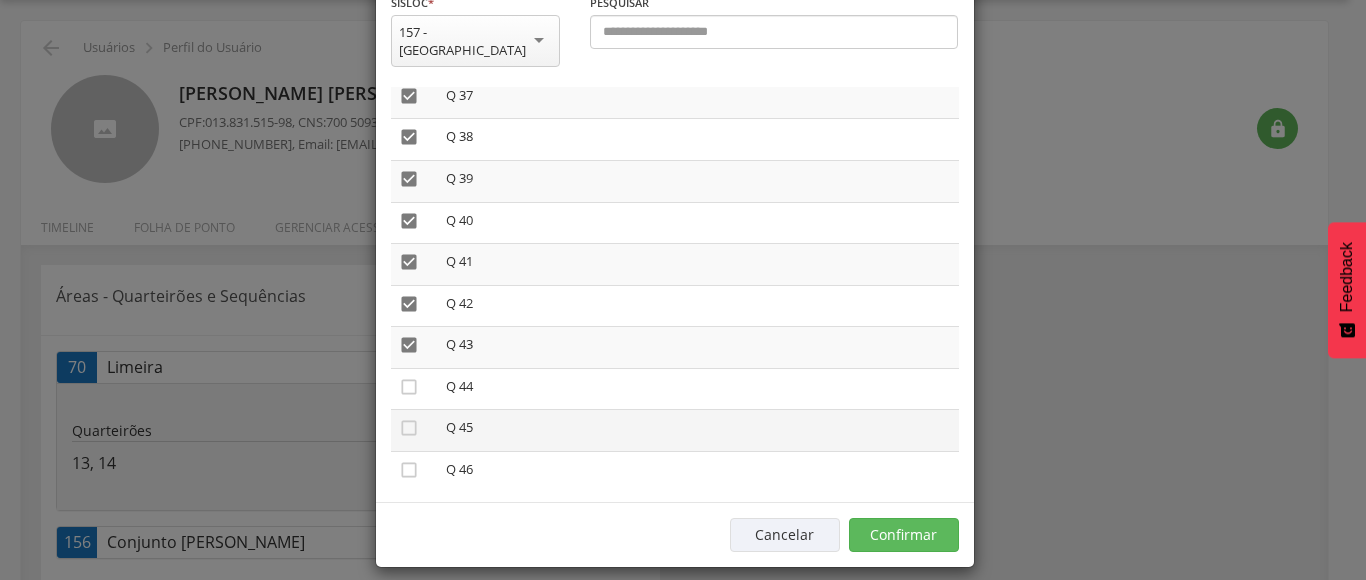 drag, startPoint x: 397, startPoint y: 362, endPoint x: 396, endPoint y: 398, distance: 36.013885 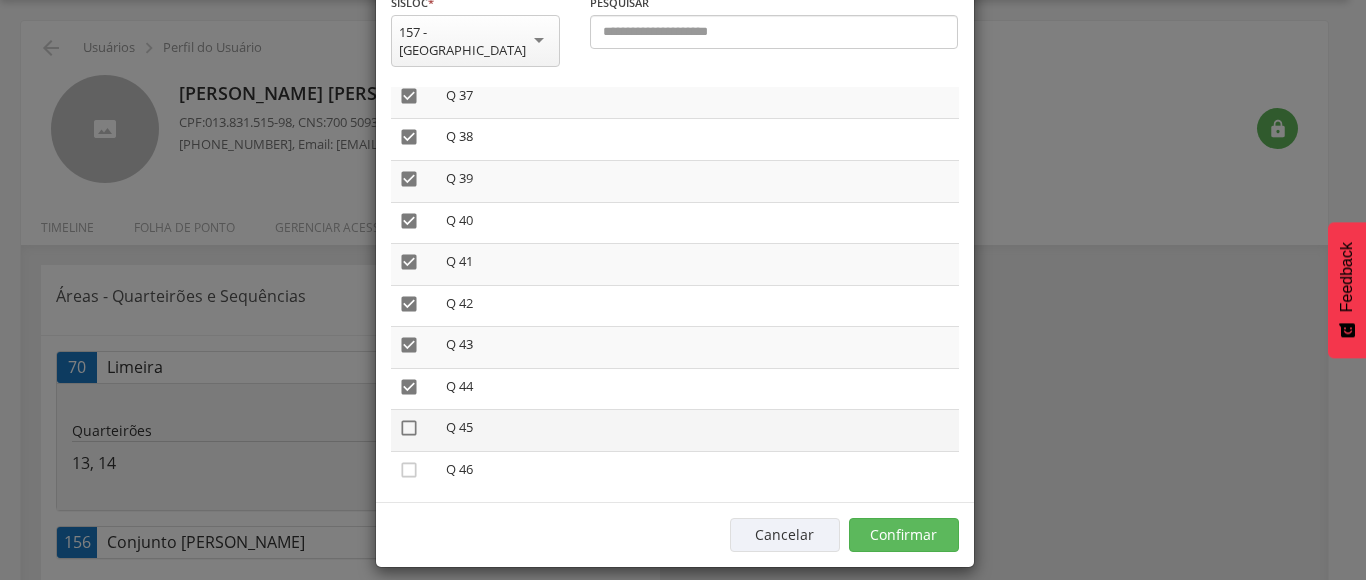 click on "" at bounding box center [409, 428] 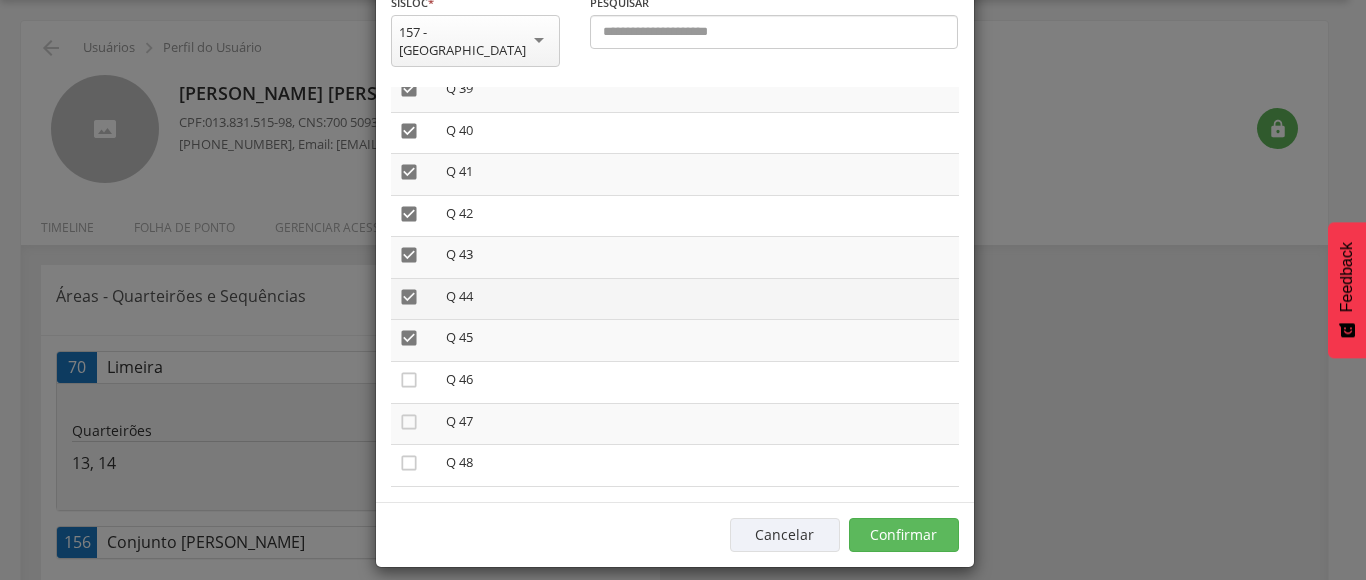 scroll, scrollTop: 2010, scrollLeft: 0, axis: vertical 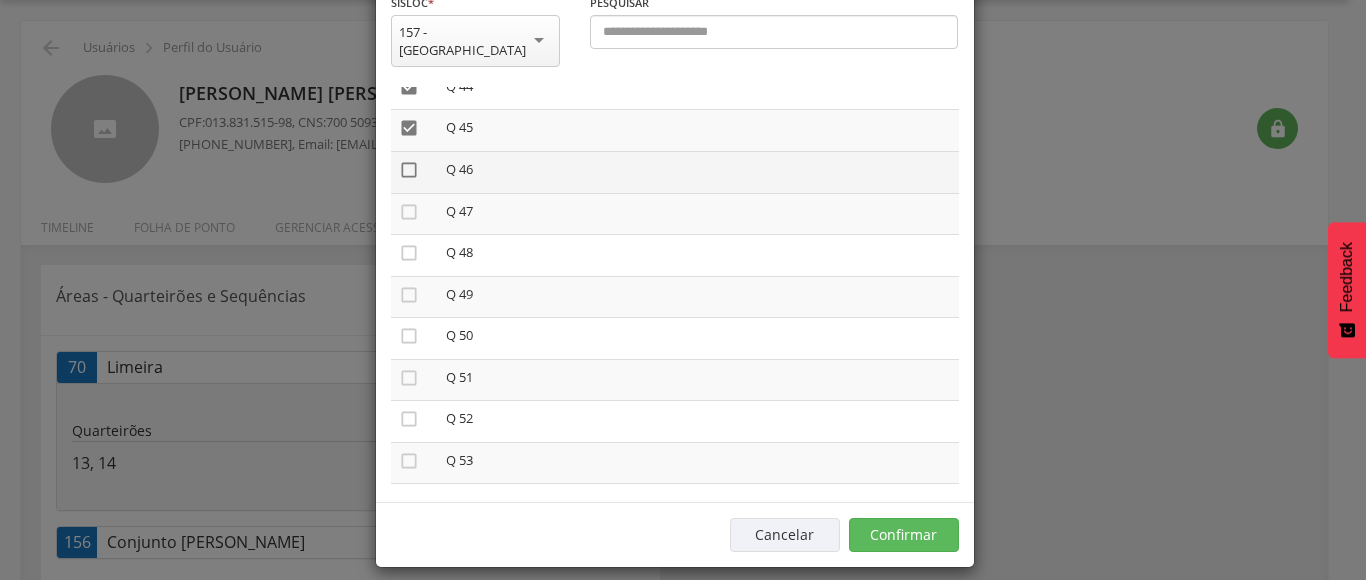 click on "" at bounding box center (409, 170) 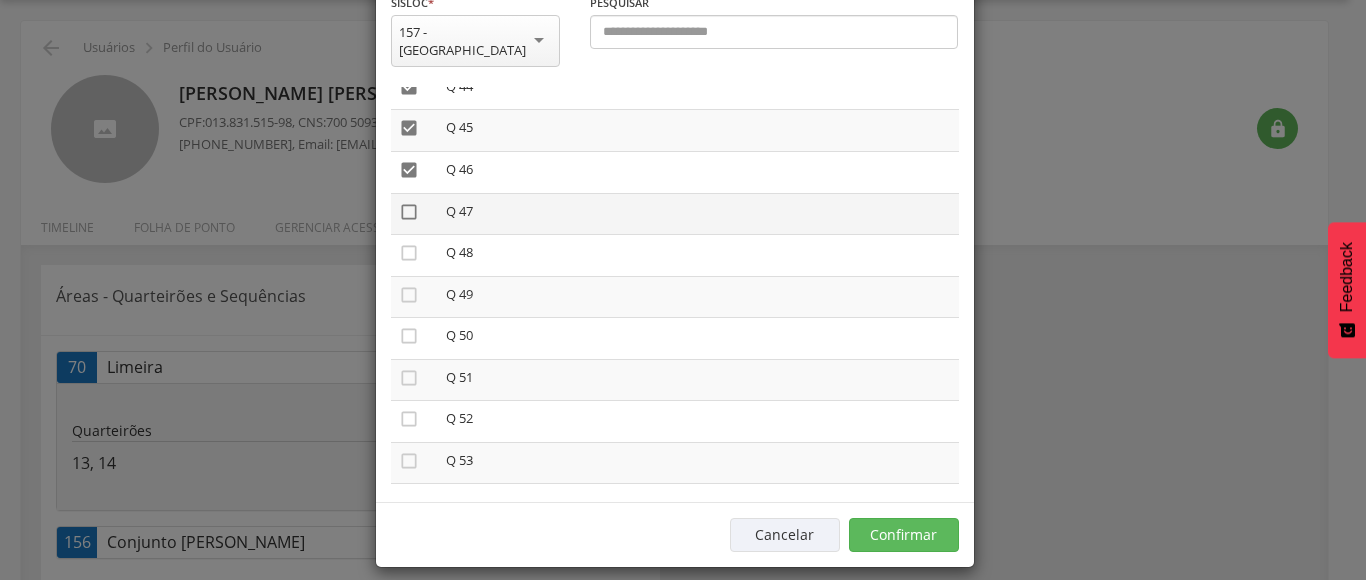 click on "" at bounding box center [409, 212] 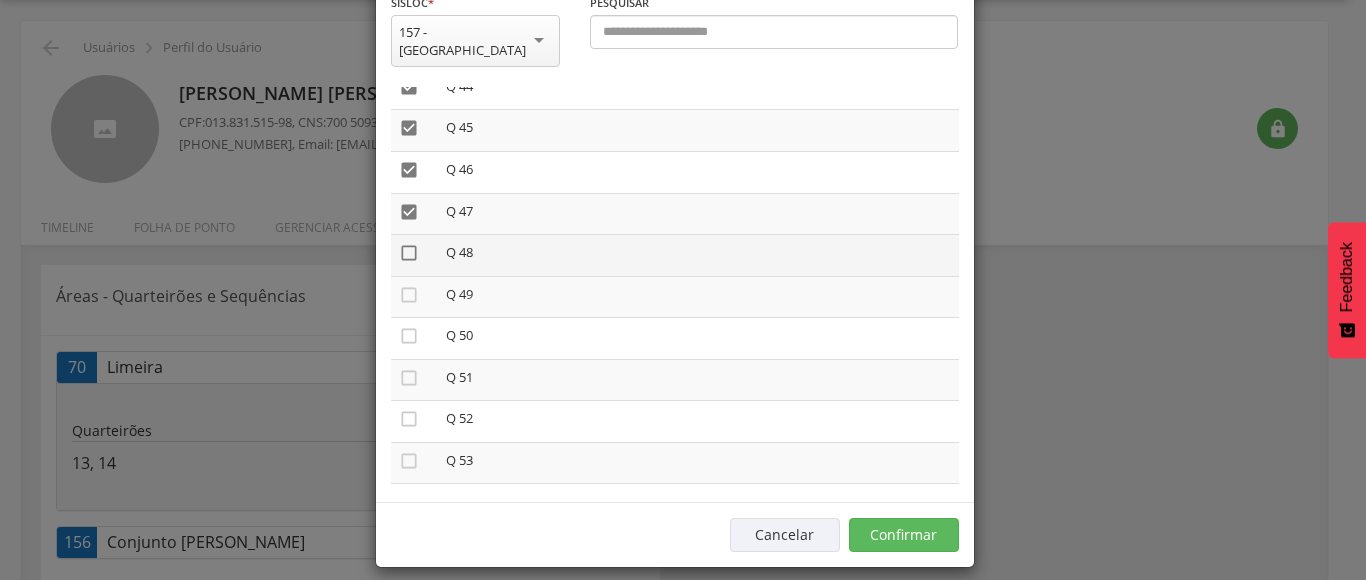 click on "" at bounding box center (409, 253) 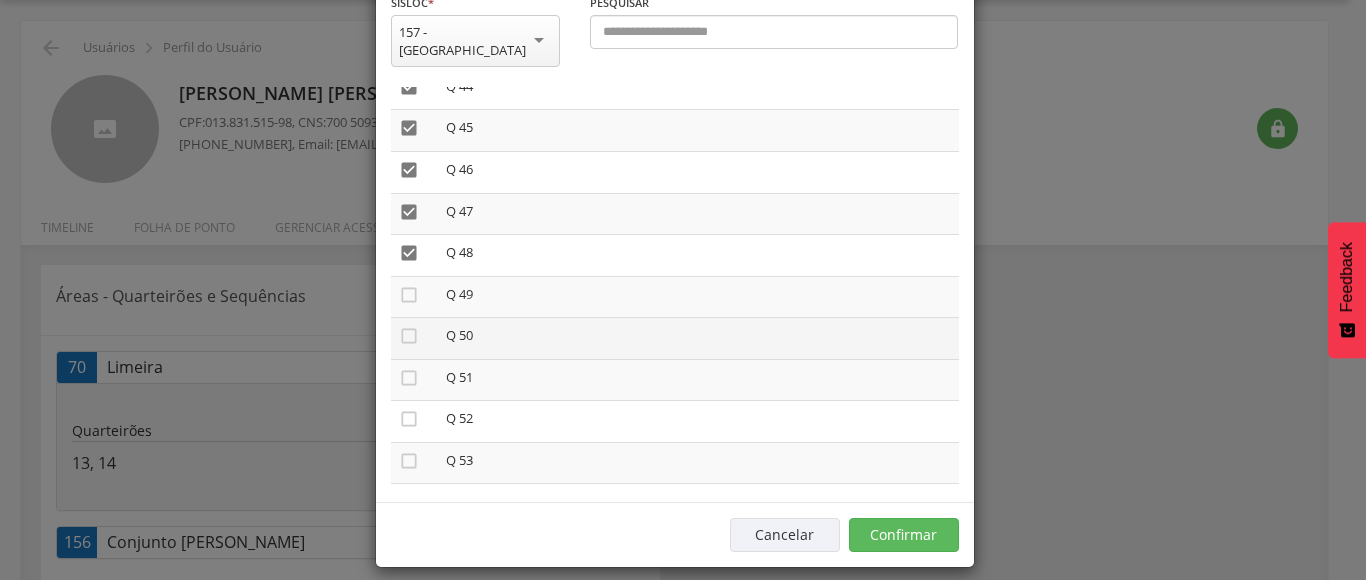drag, startPoint x: 396, startPoint y: 278, endPoint x: 396, endPoint y: 301, distance: 23 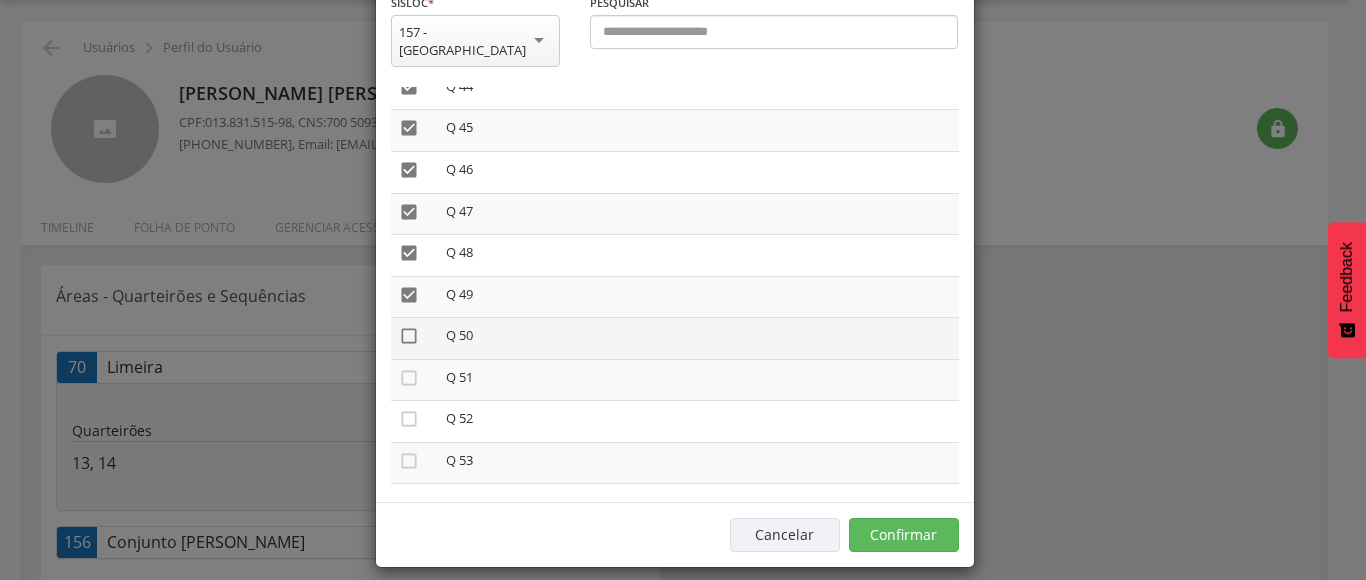 click on "" at bounding box center [409, 336] 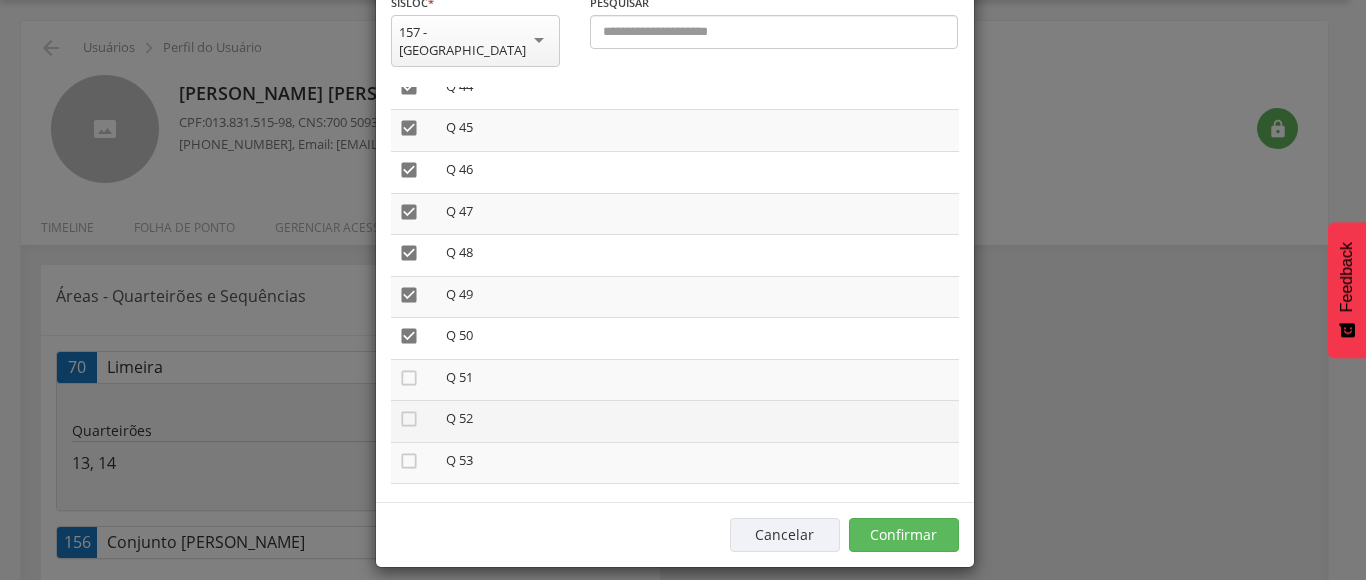 drag, startPoint x: 394, startPoint y: 356, endPoint x: 395, endPoint y: 383, distance: 27.018513 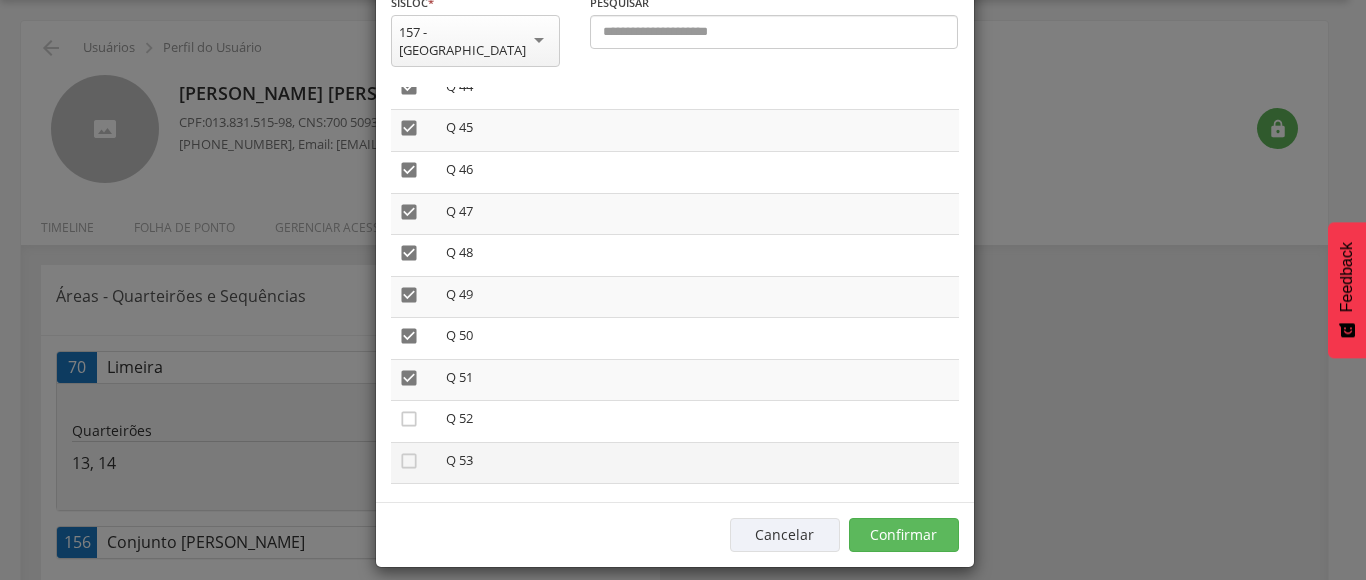 drag, startPoint x: 398, startPoint y: 393, endPoint x: 385, endPoint y: 431, distance: 40.16217 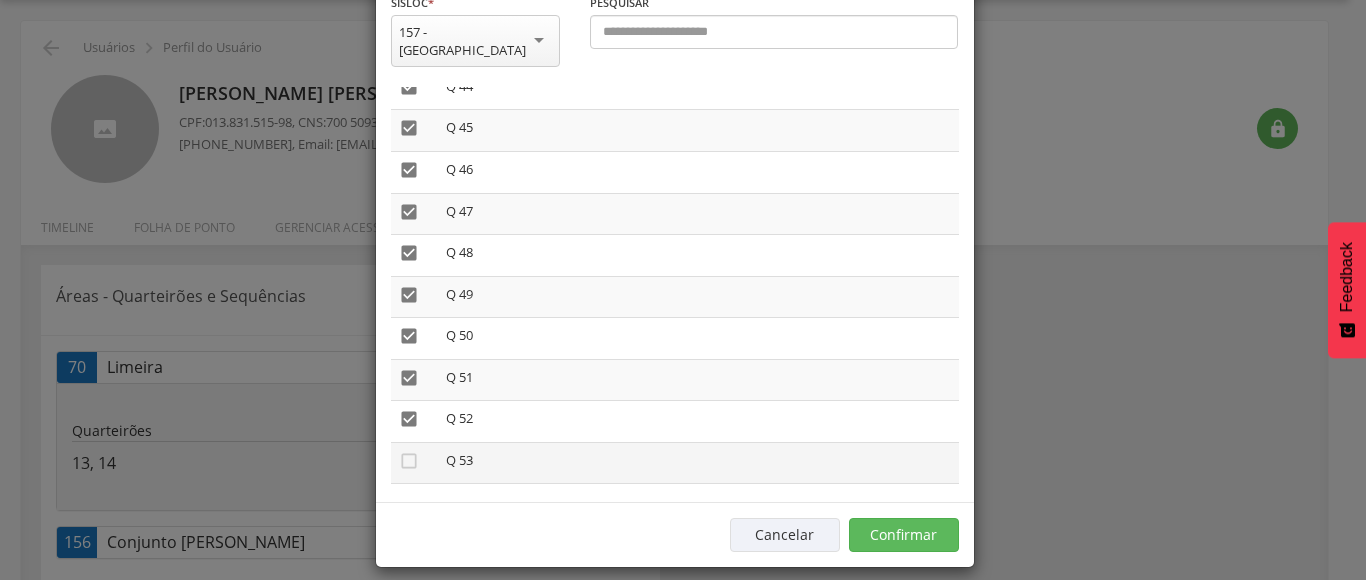 drag, startPoint x: 398, startPoint y: 441, endPoint x: 456, endPoint y: 446, distance: 58.21512 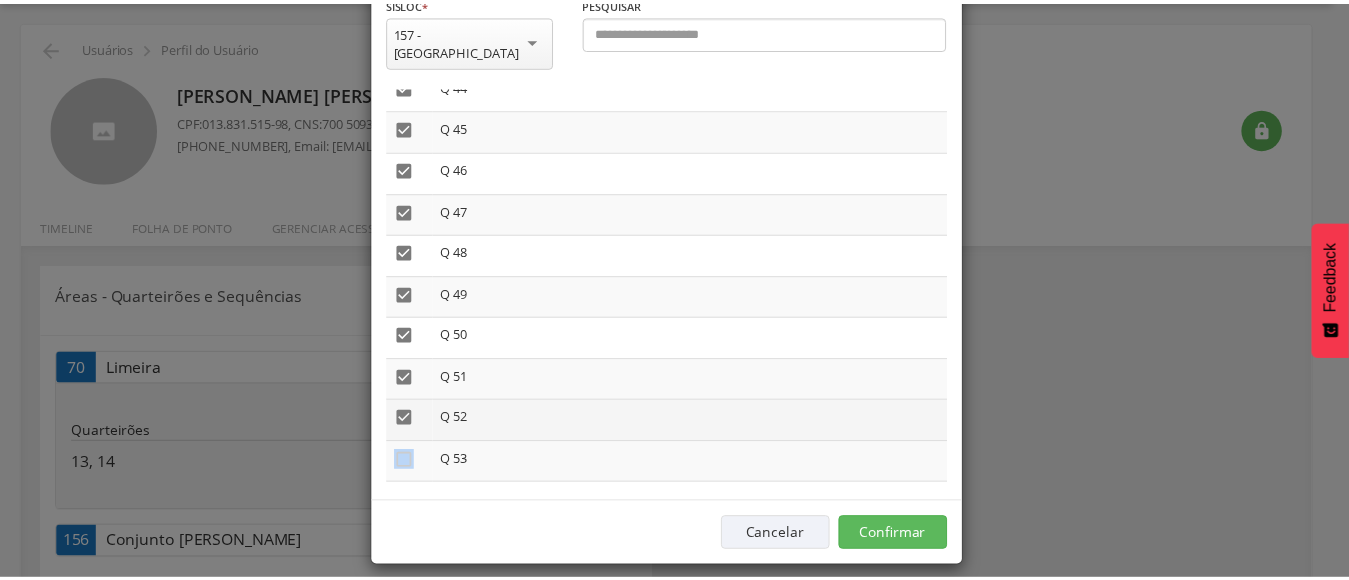 scroll, scrollTop: 2109, scrollLeft: 0, axis: vertical 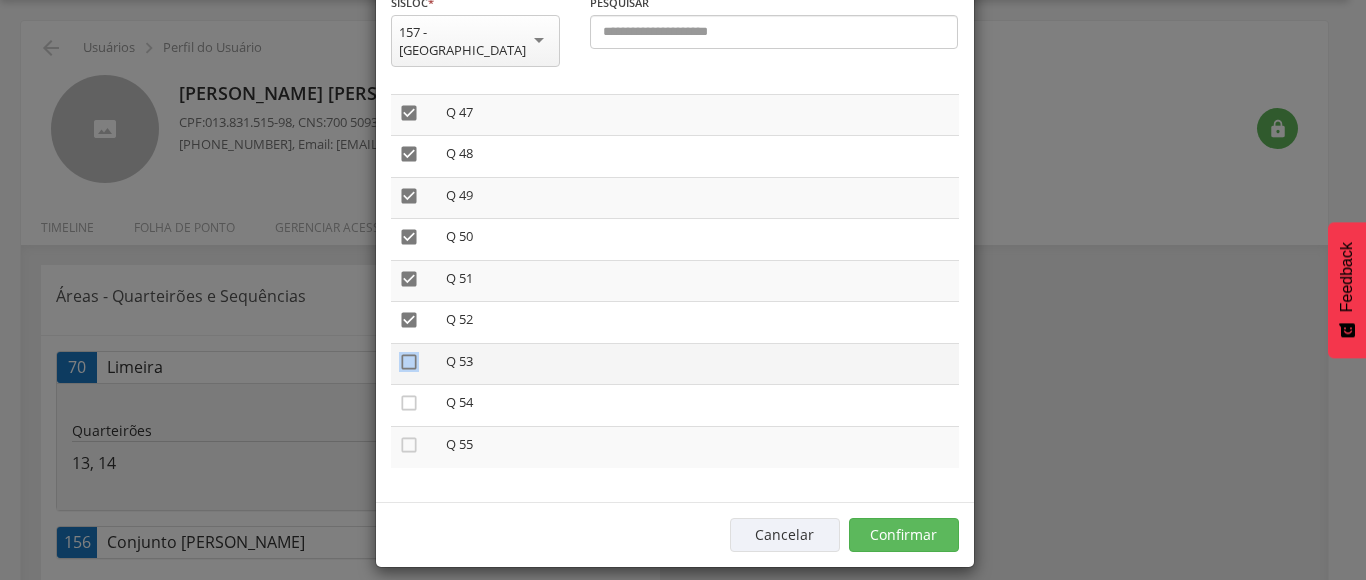 click on "" at bounding box center (409, 362) 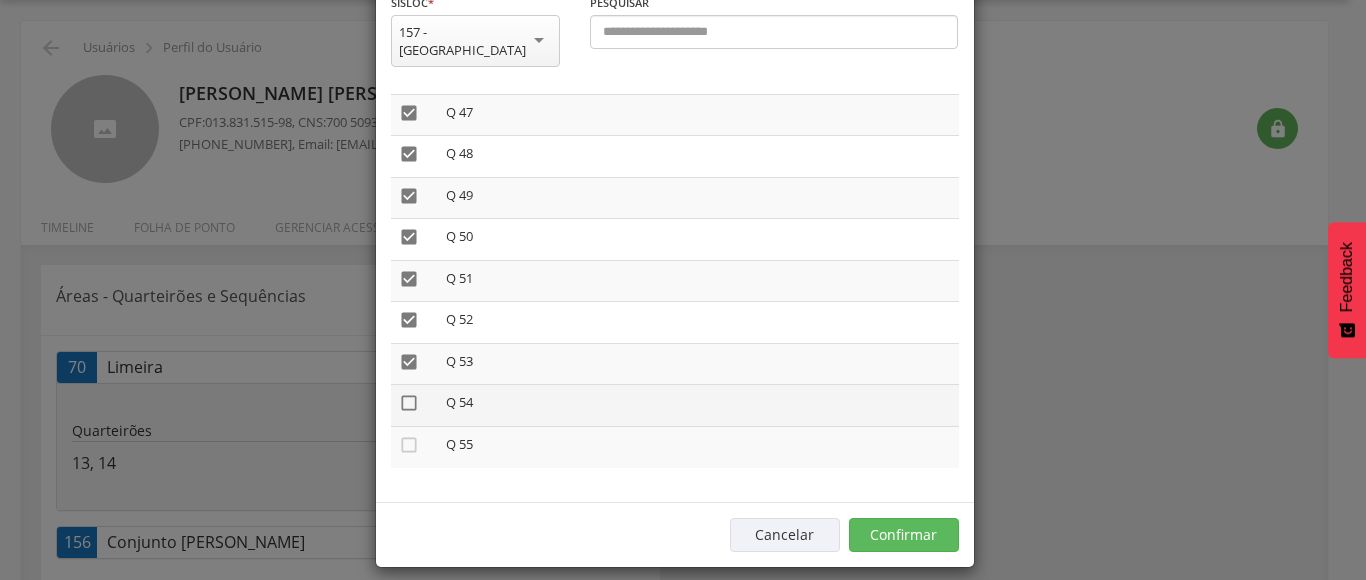 click on "" at bounding box center (409, 403) 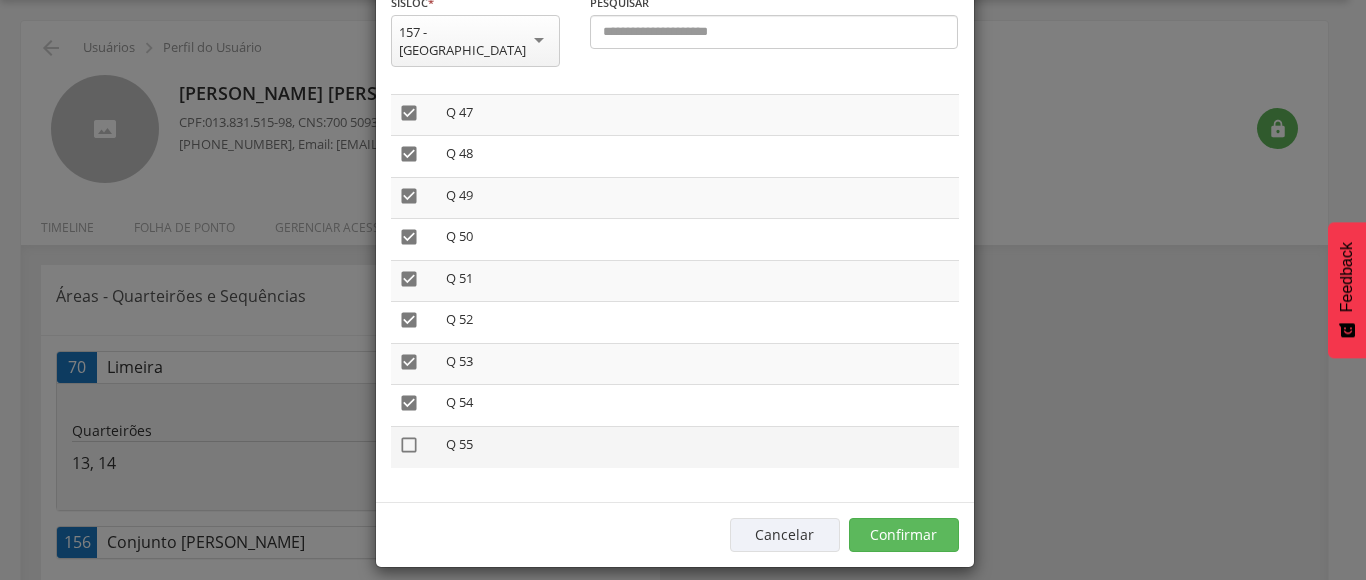 click on "" at bounding box center [409, 445] 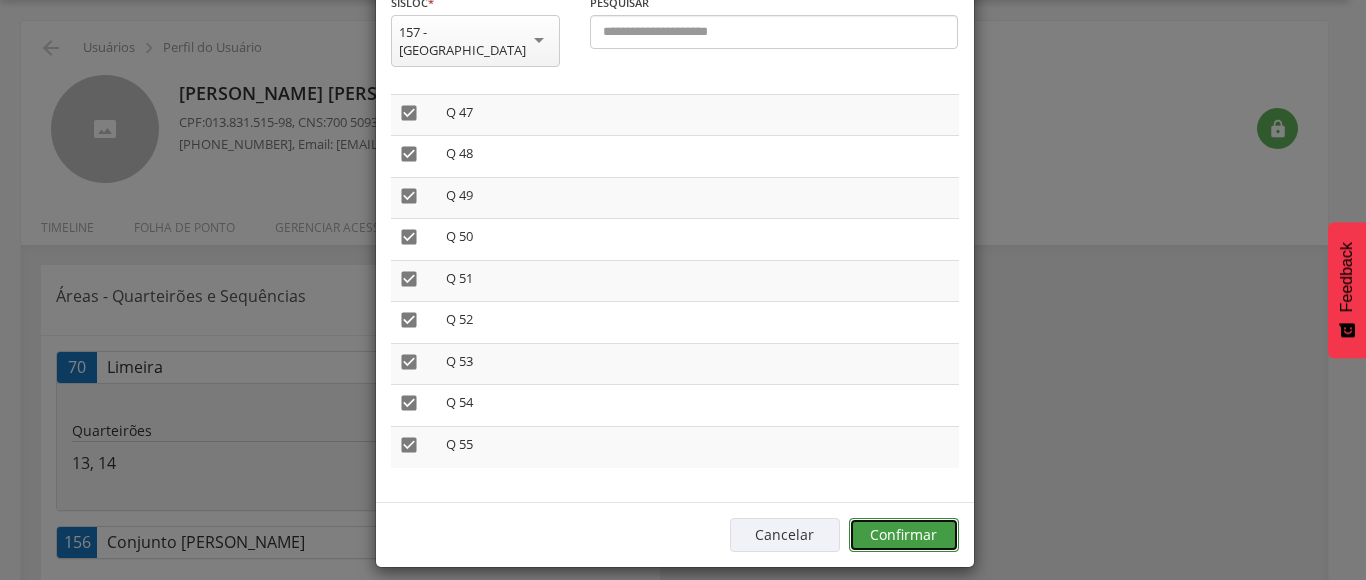 click on "Confirmar" at bounding box center [904, 535] 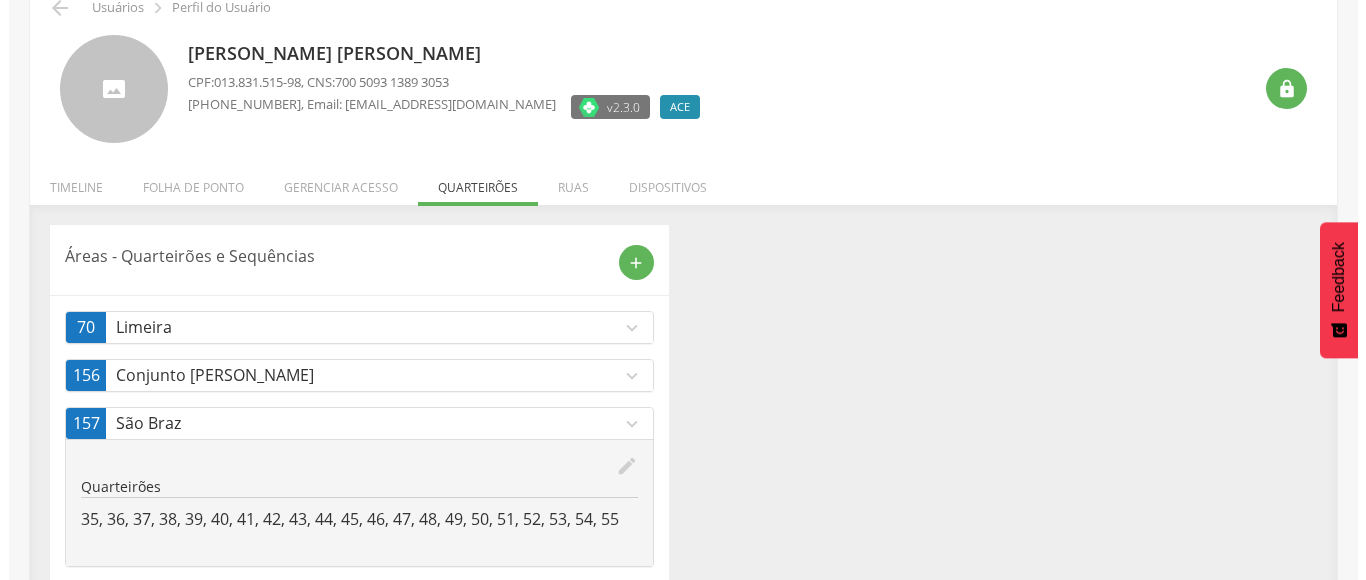 scroll, scrollTop: 143, scrollLeft: 0, axis: vertical 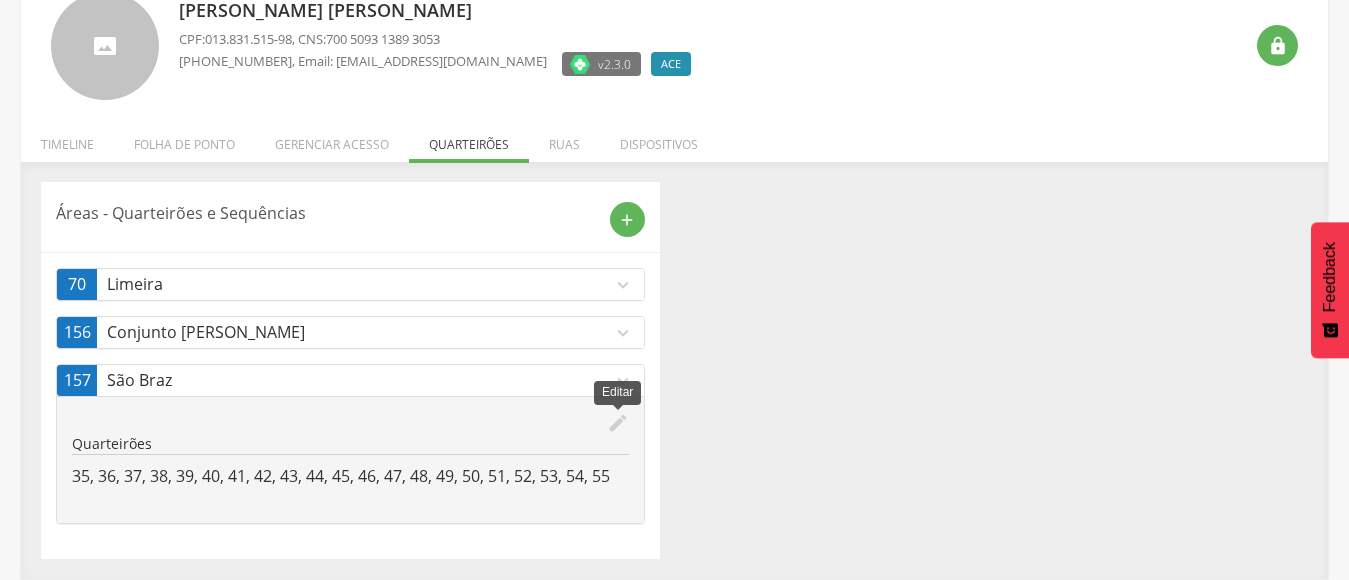 click on "edit" at bounding box center (618, 423) 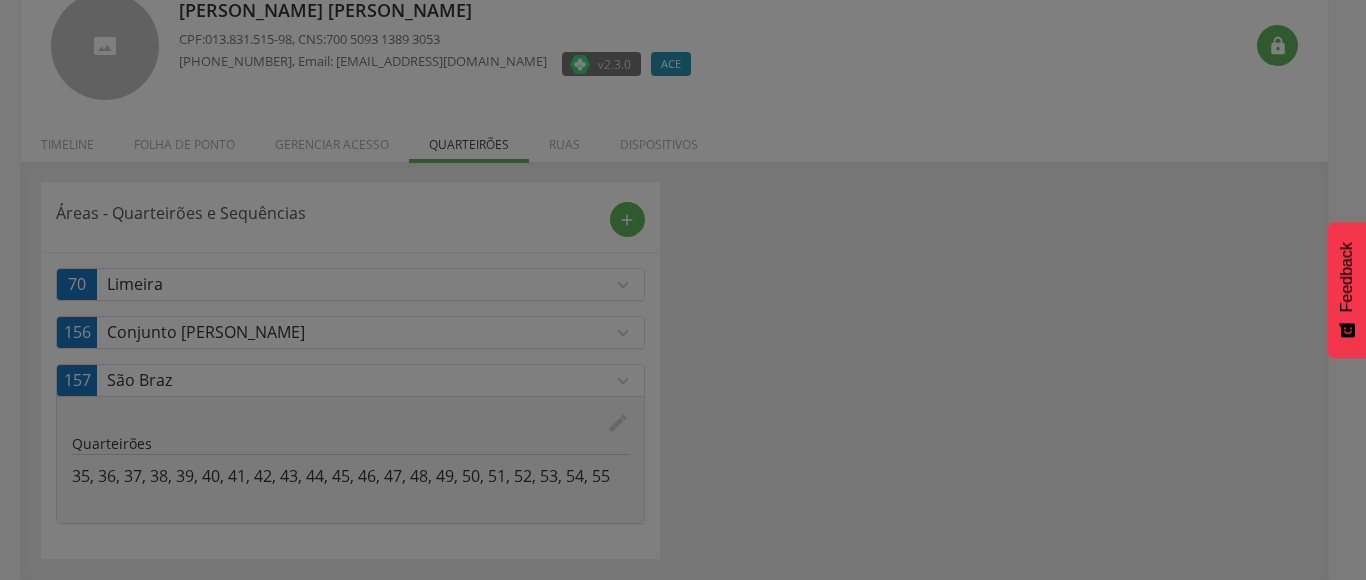 scroll, scrollTop: 0, scrollLeft: 0, axis: both 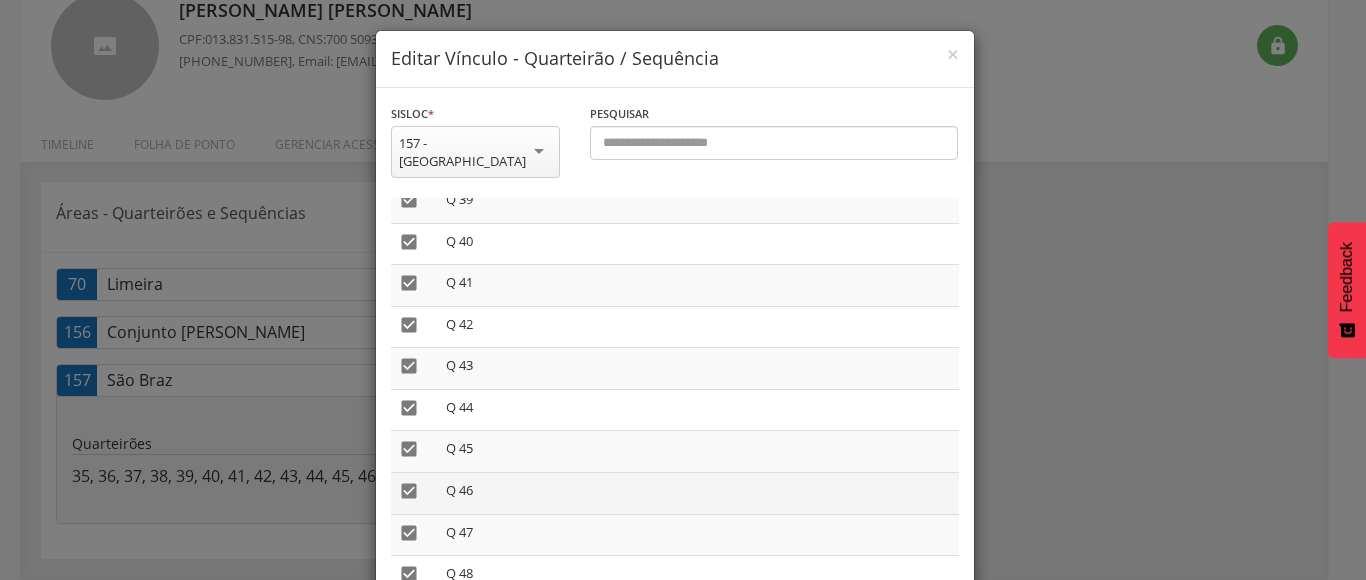 click on "" at bounding box center (409, 491) 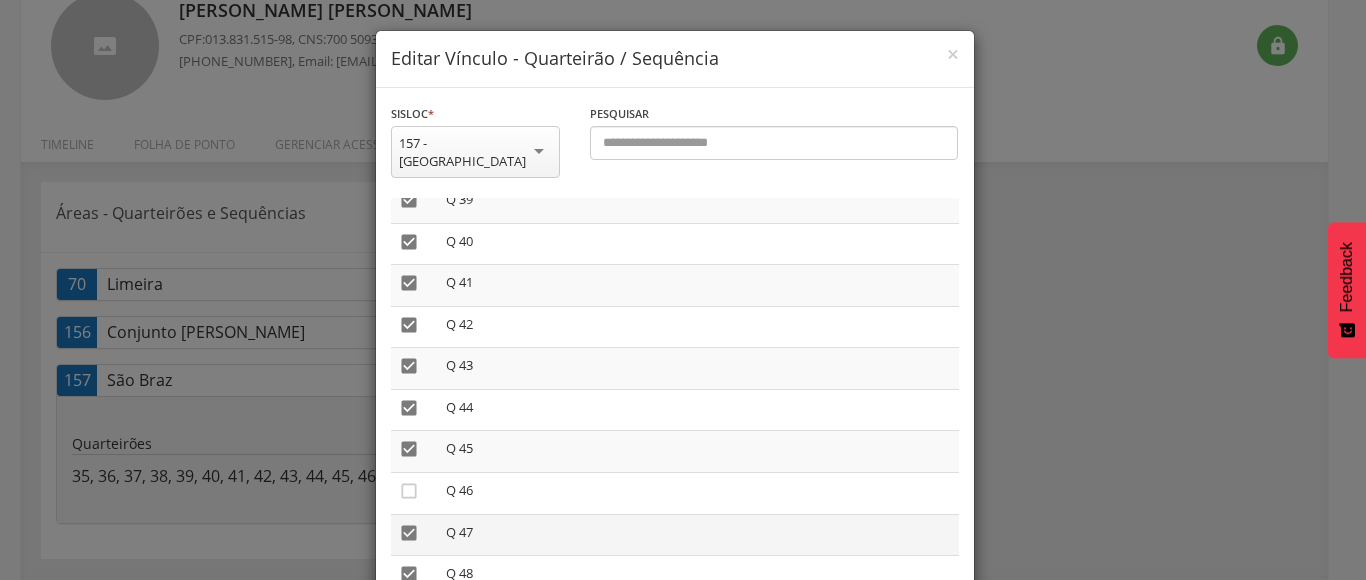 click on "" at bounding box center [409, 533] 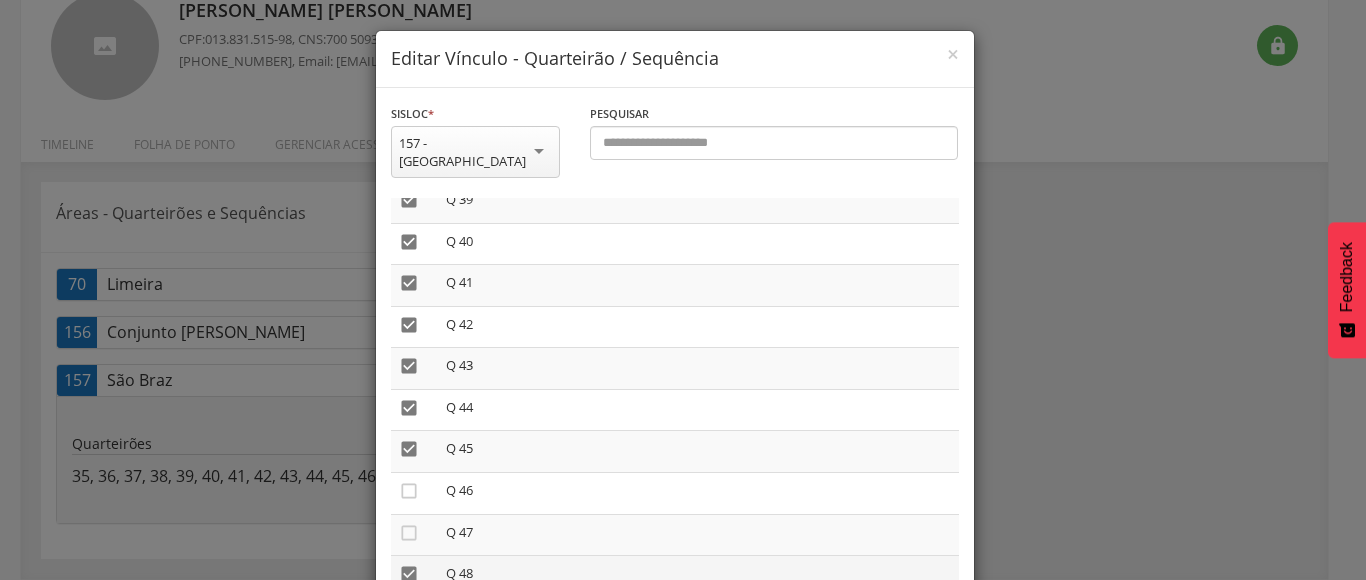 drag, startPoint x: 399, startPoint y: 548, endPoint x: 421, endPoint y: 546, distance: 22.090721 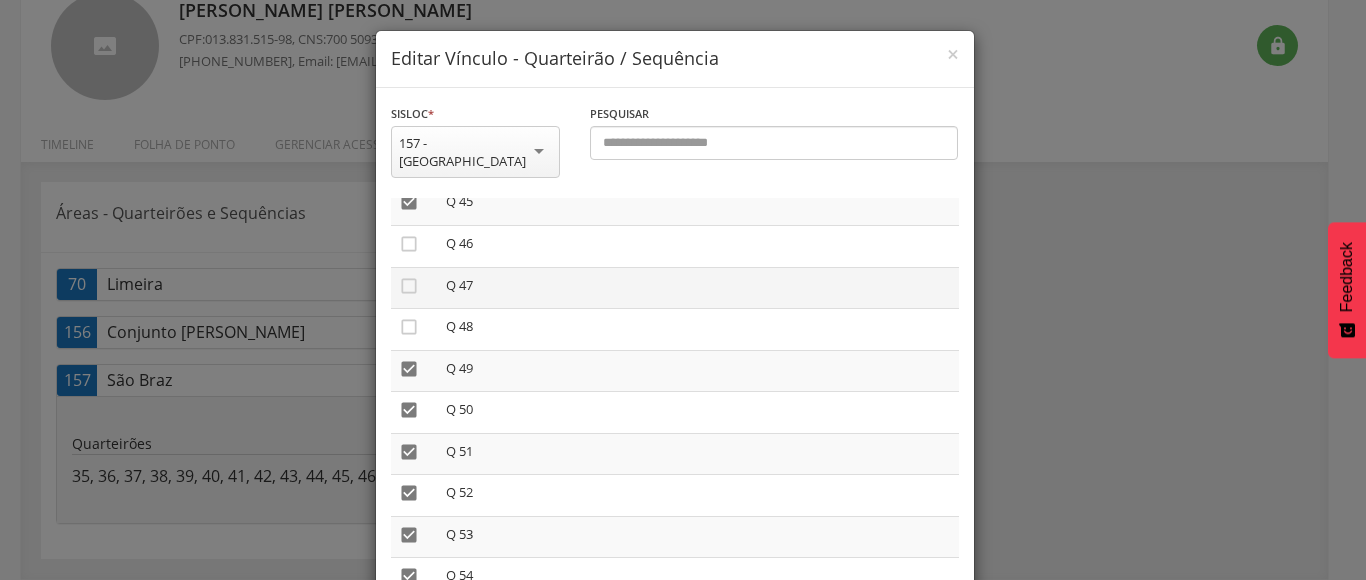 scroll, scrollTop: 2100, scrollLeft: 0, axis: vertical 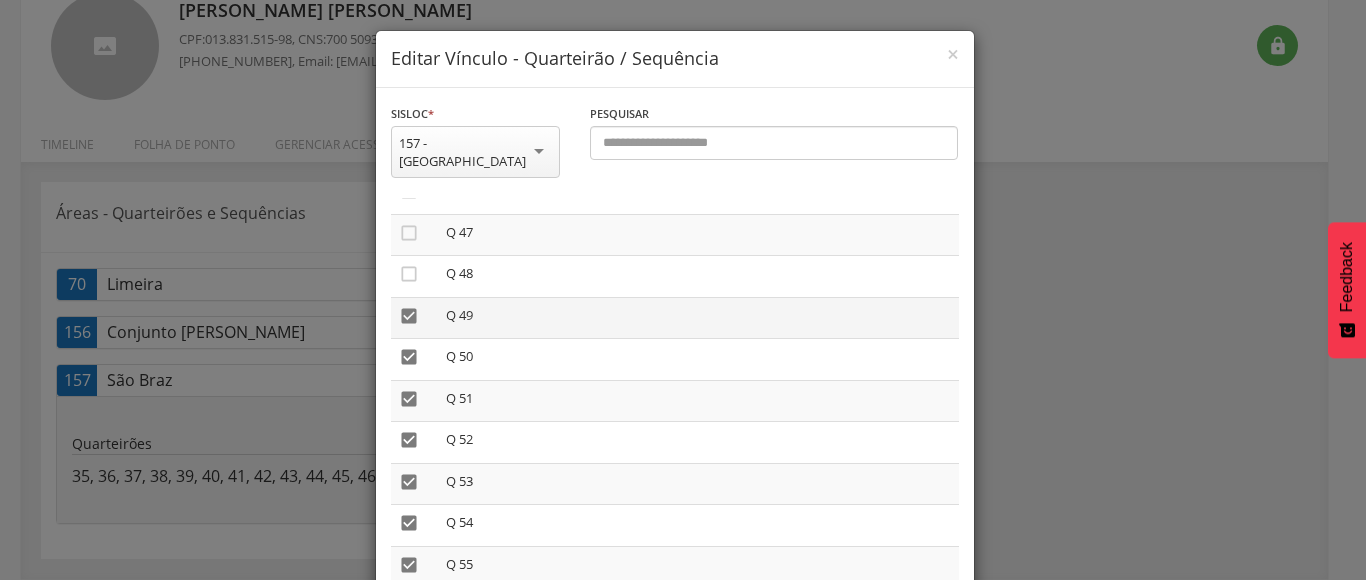drag, startPoint x: 396, startPoint y: 296, endPoint x: 395, endPoint y: 333, distance: 37.01351 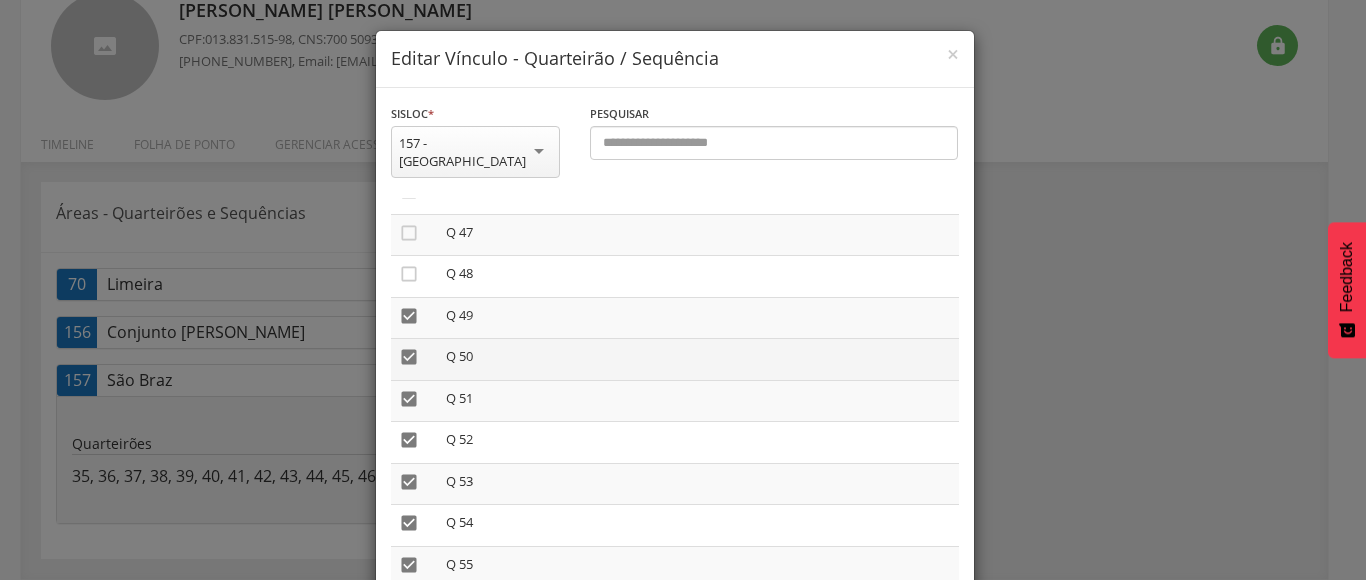 click on "" at bounding box center [409, 316] 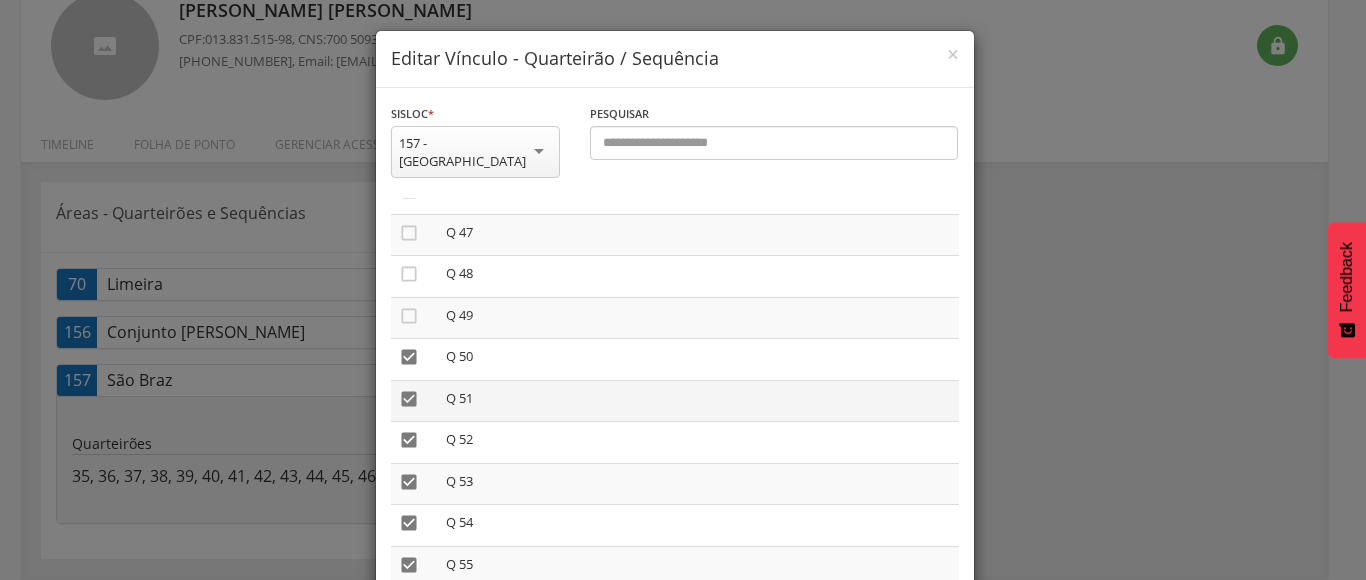 drag, startPoint x: 396, startPoint y: 338, endPoint x: 393, endPoint y: 364, distance: 26.172504 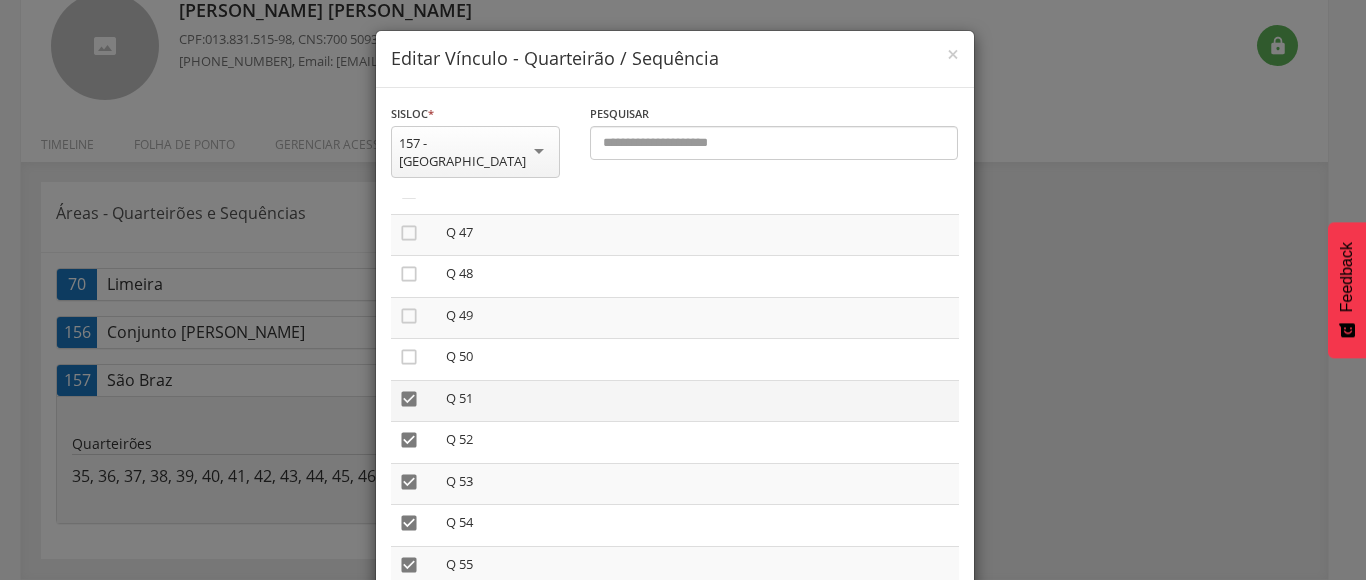 click on "" at bounding box center [409, 399] 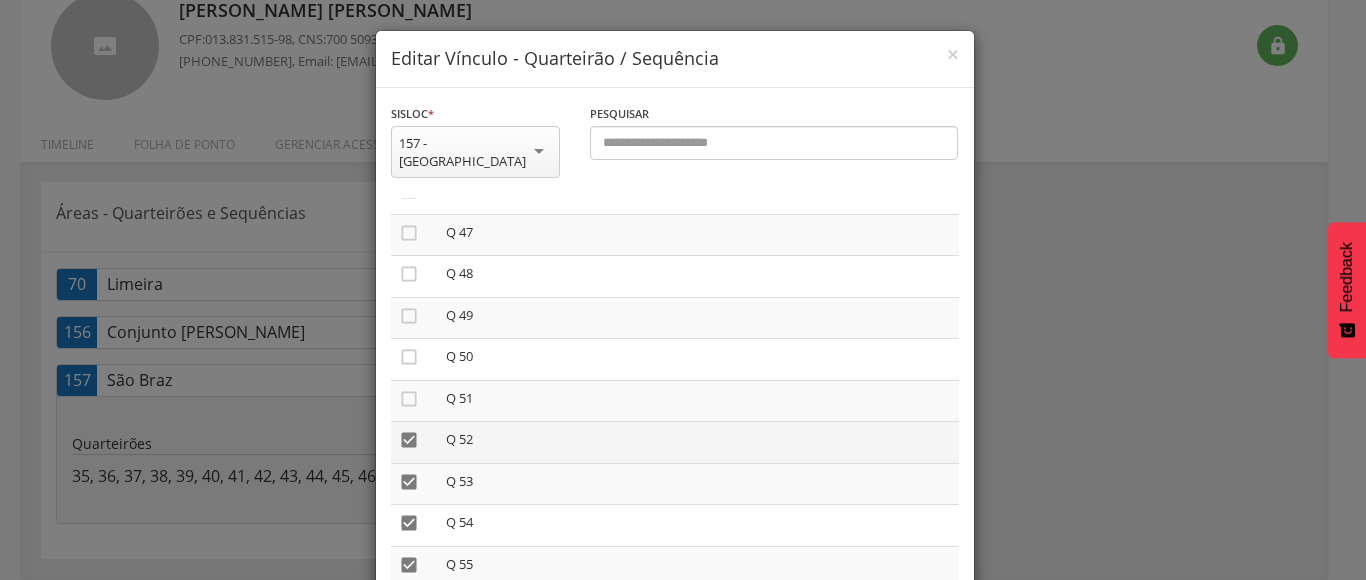 click on "" at bounding box center (409, 440) 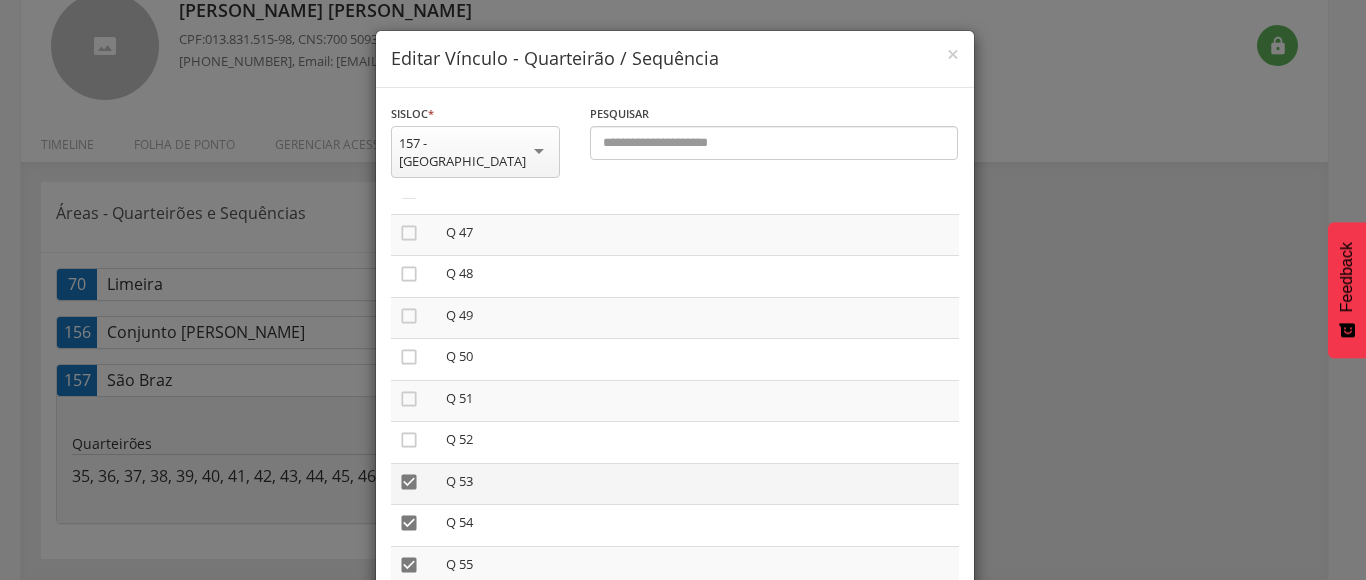 click on "" at bounding box center (409, 482) 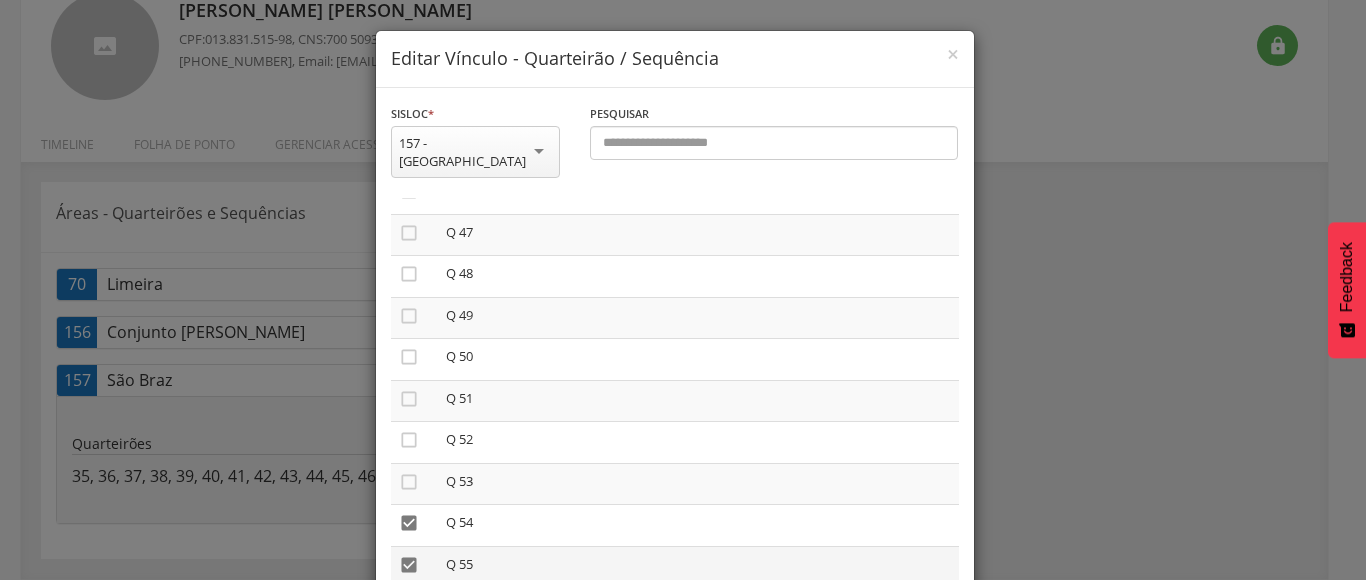 drag, startPoint x: 398, startPoint y: 500, endPoint x: 397, endPoint y: 554, distance: 54.00926 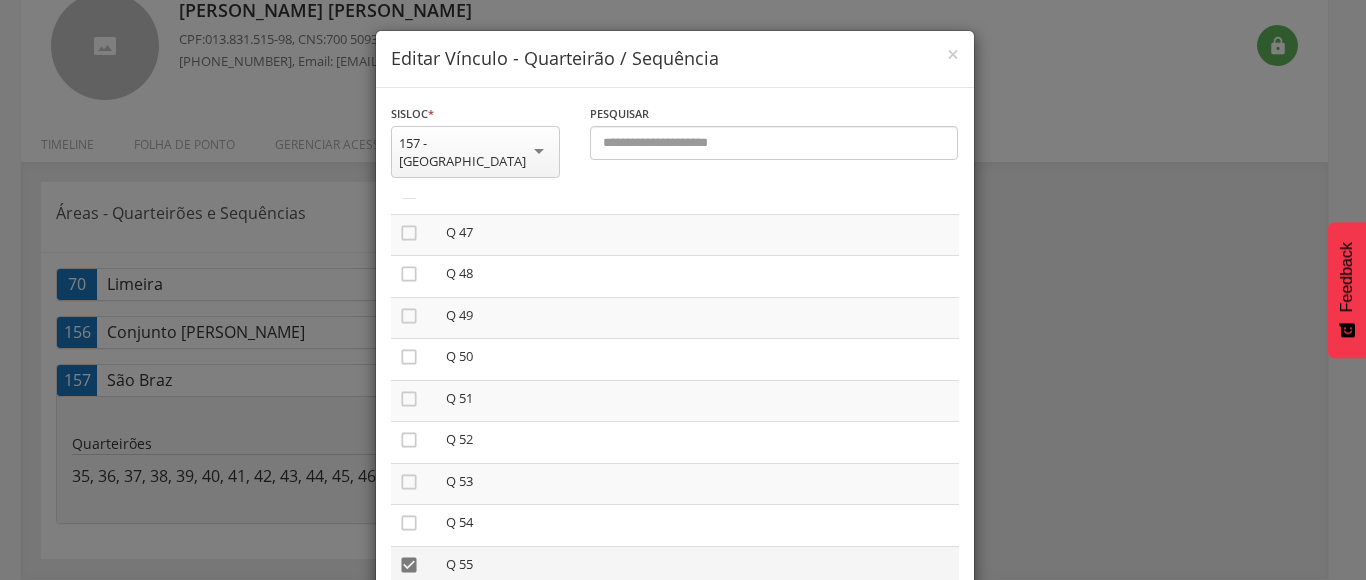 drag, startPoint x: 395, startPoint y: 548, endPoint x: 602, endPoint y: 560, distance: 207.34753 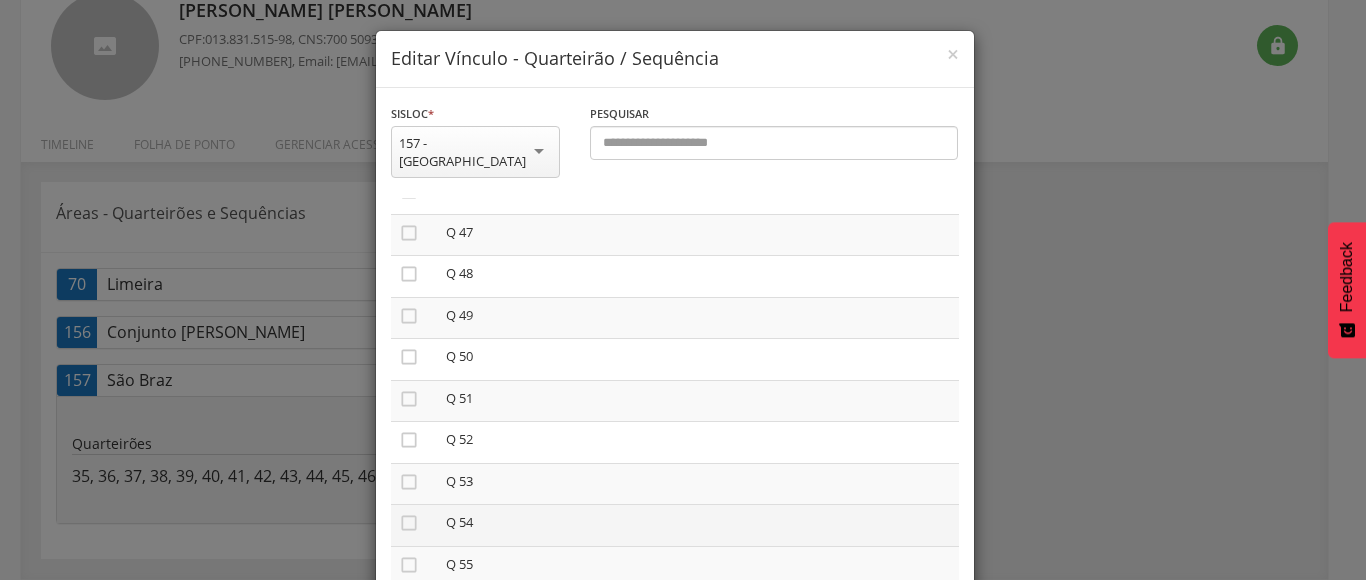 scroll, scrollTop: 2109, scrollLeft: 0, axis: vertical 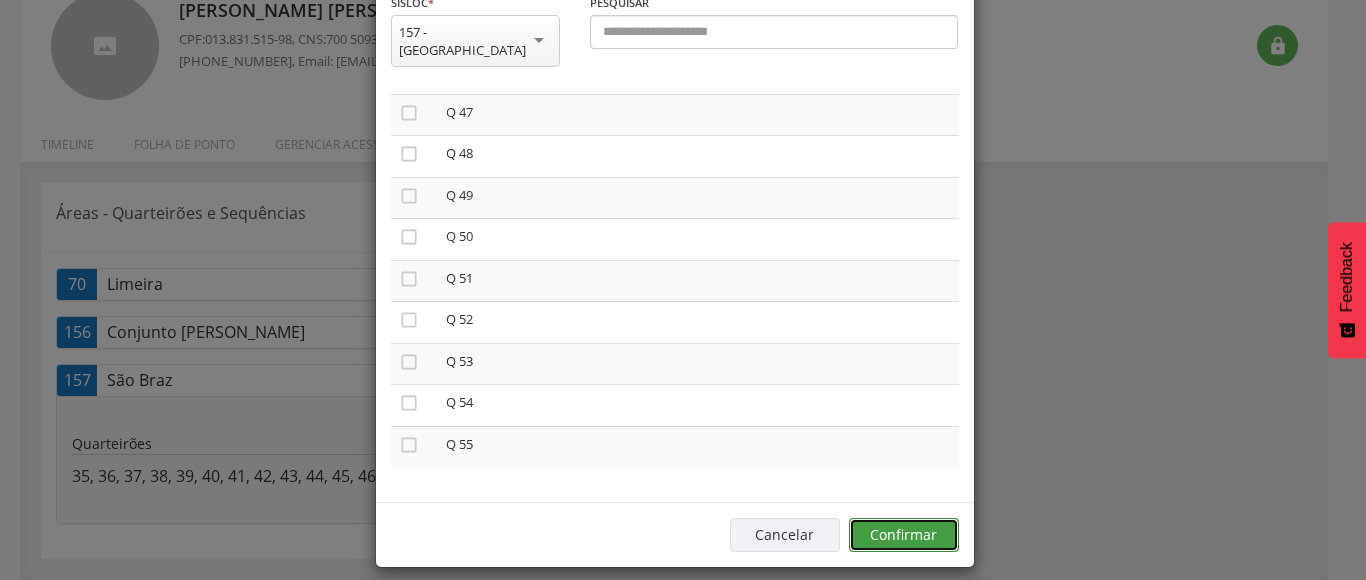 click on "Confirmar" at bounding box center [904, 535] 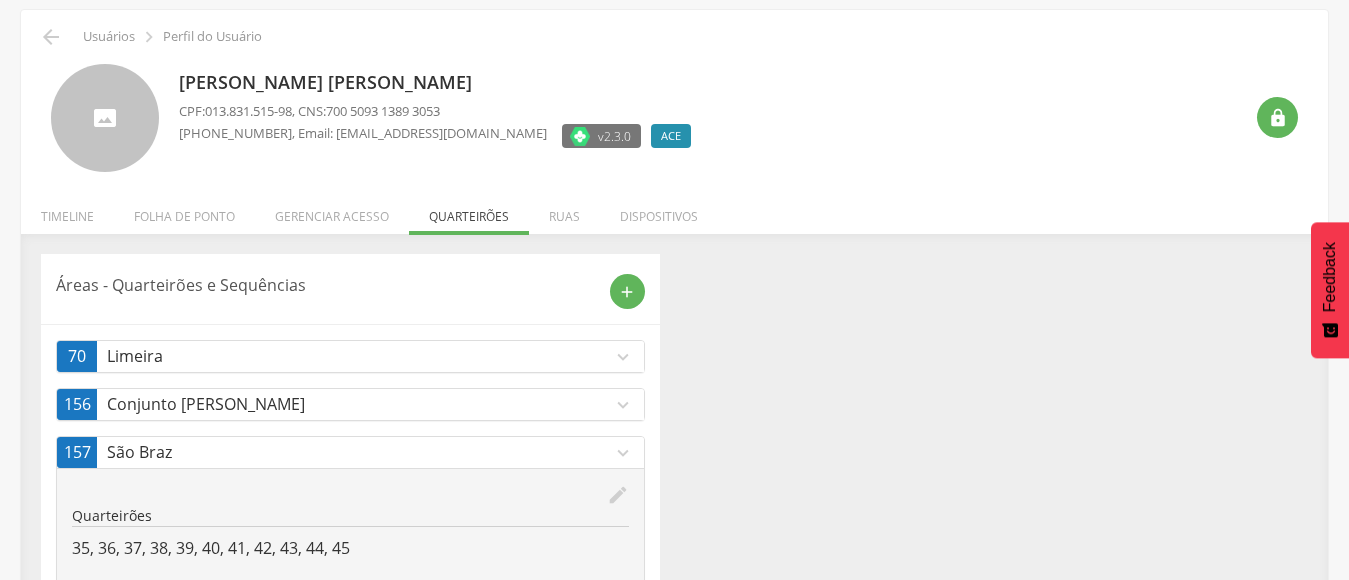 scroll, scrollTop: 0, scrollLeft: 0, axis: both 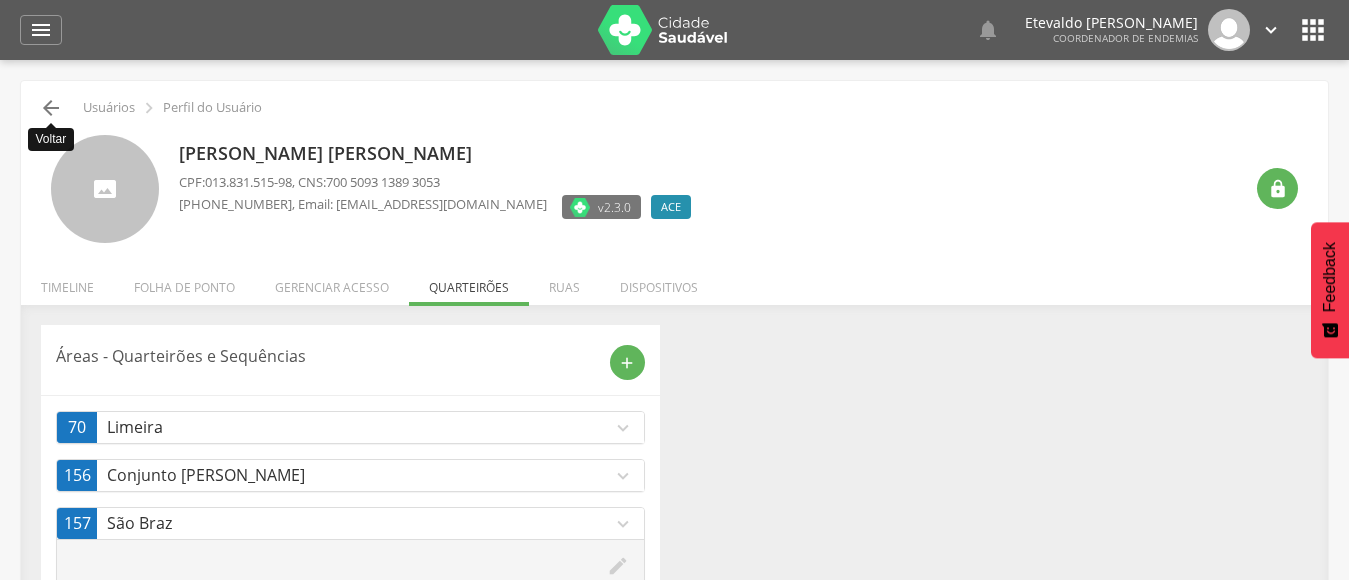 click on "" at bounding box center [51, 108] 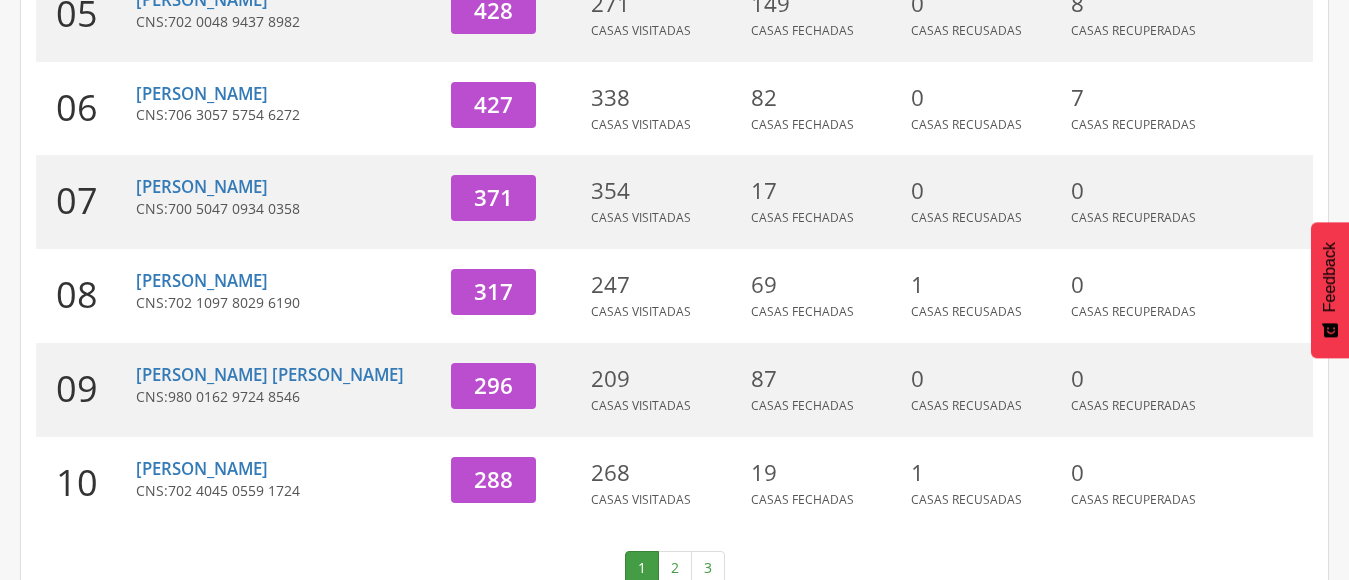 scroll, scrollTop: 809, scrollLeft: 0, axis: vertical 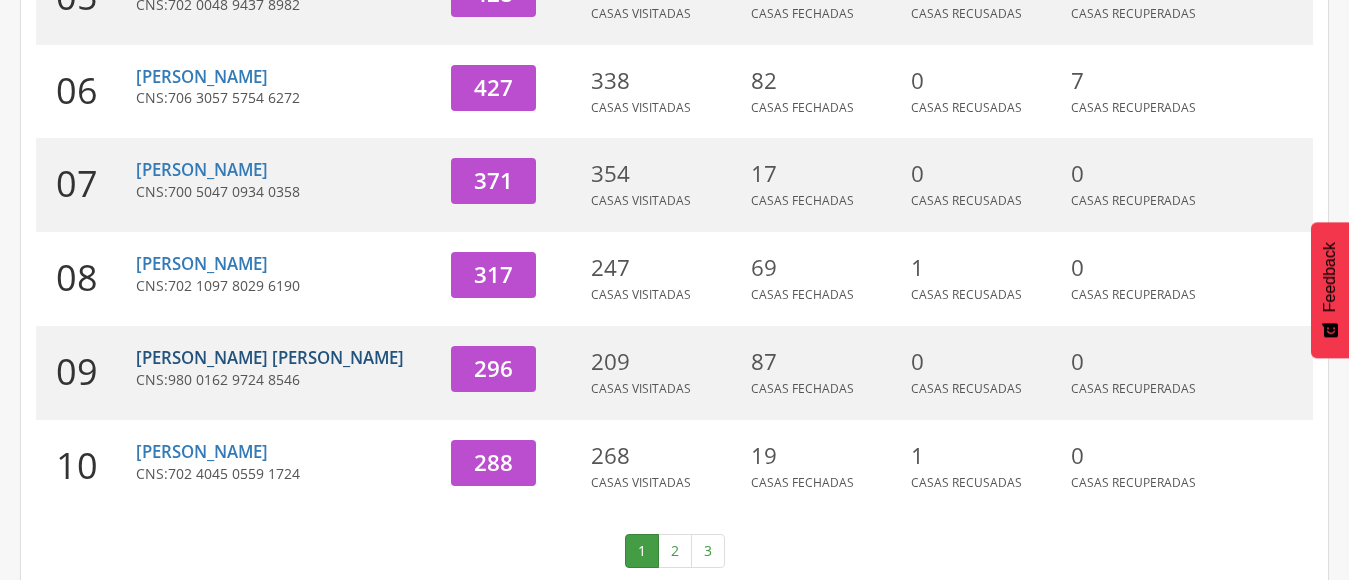 click on "[PERSON_NAME] [PERSON_NAME]" at bounding box center (270, 357) 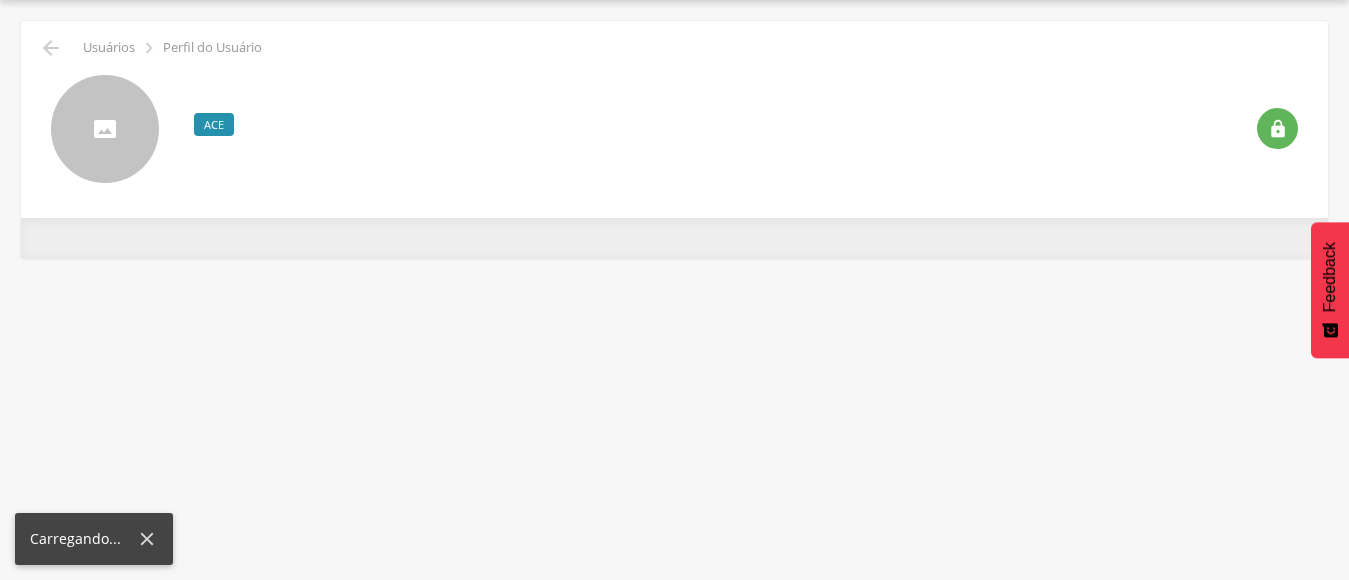 scroll, scrollTop: 60, scrollLeft: 0, axis: vertical 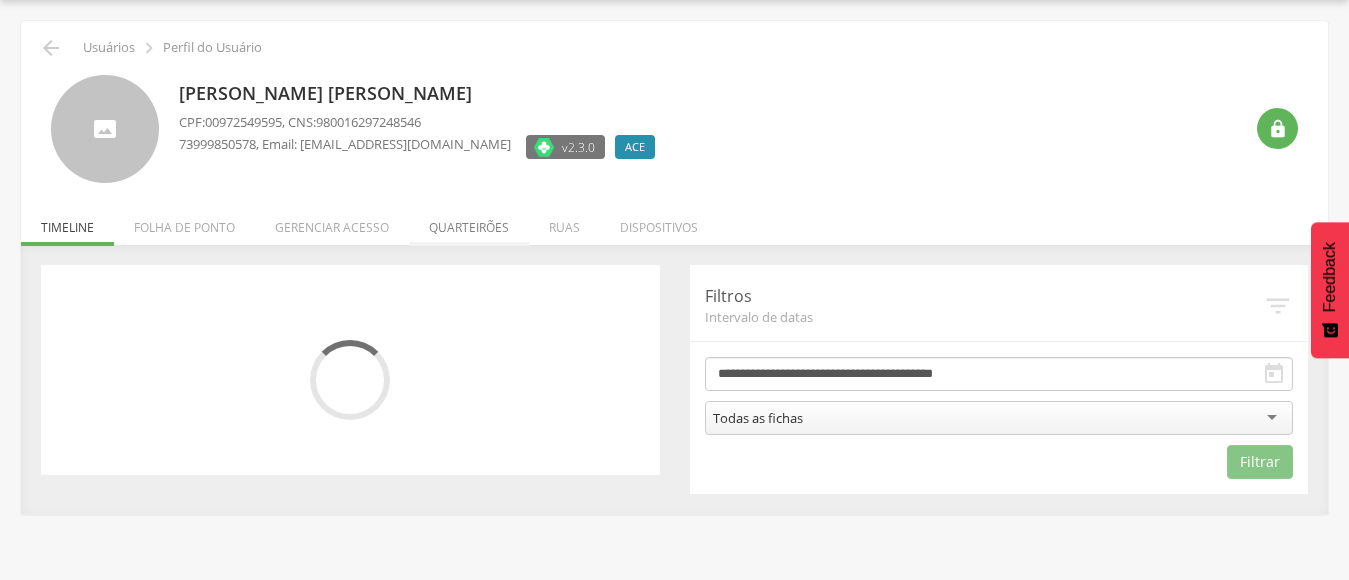 click on "Quarteirões" at bounding box center [469, 222] 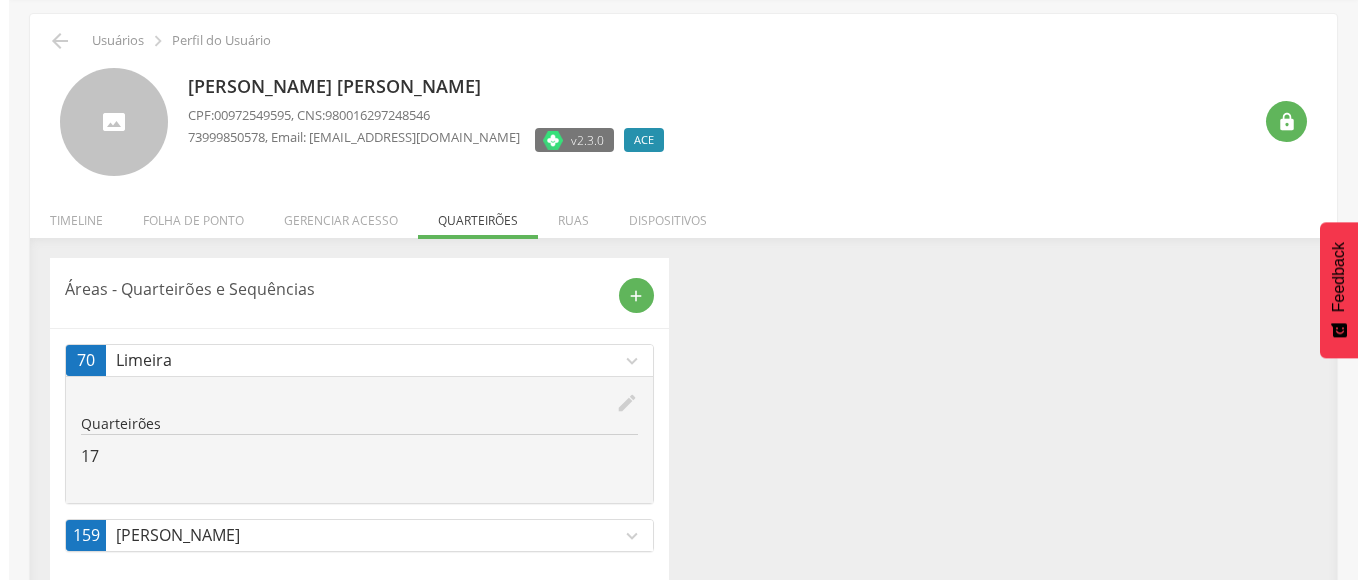 scroll, scrollTop: 95, scrollLeft: 0, axis: vertical 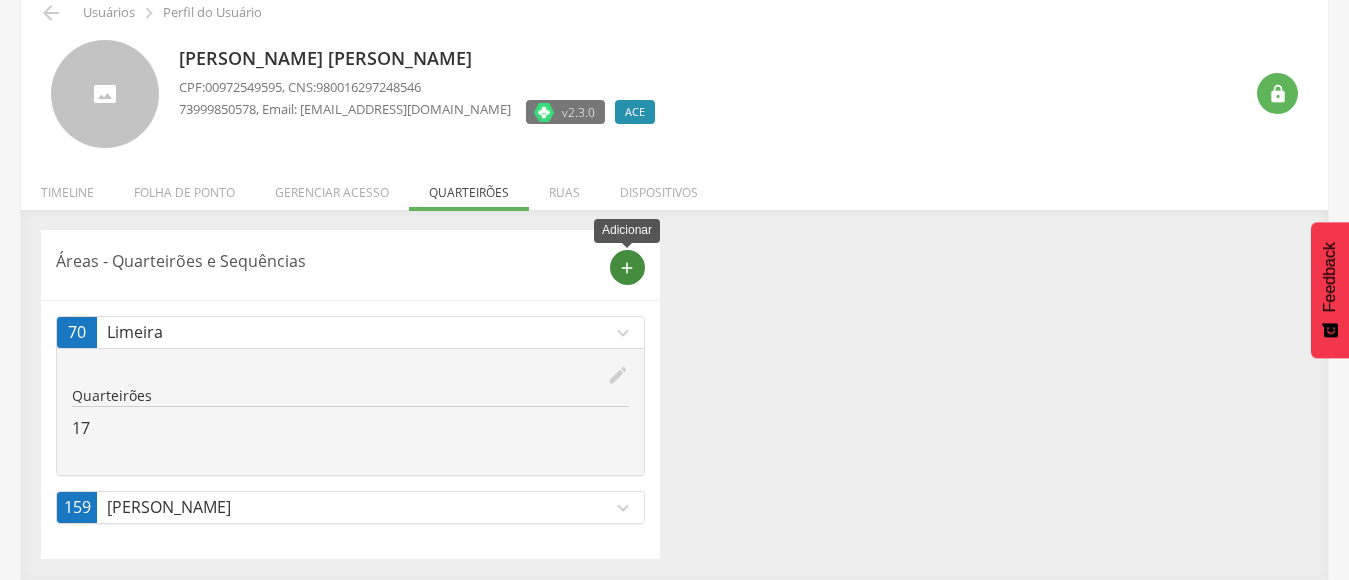 click on "add" at bounding box center [627, 268] 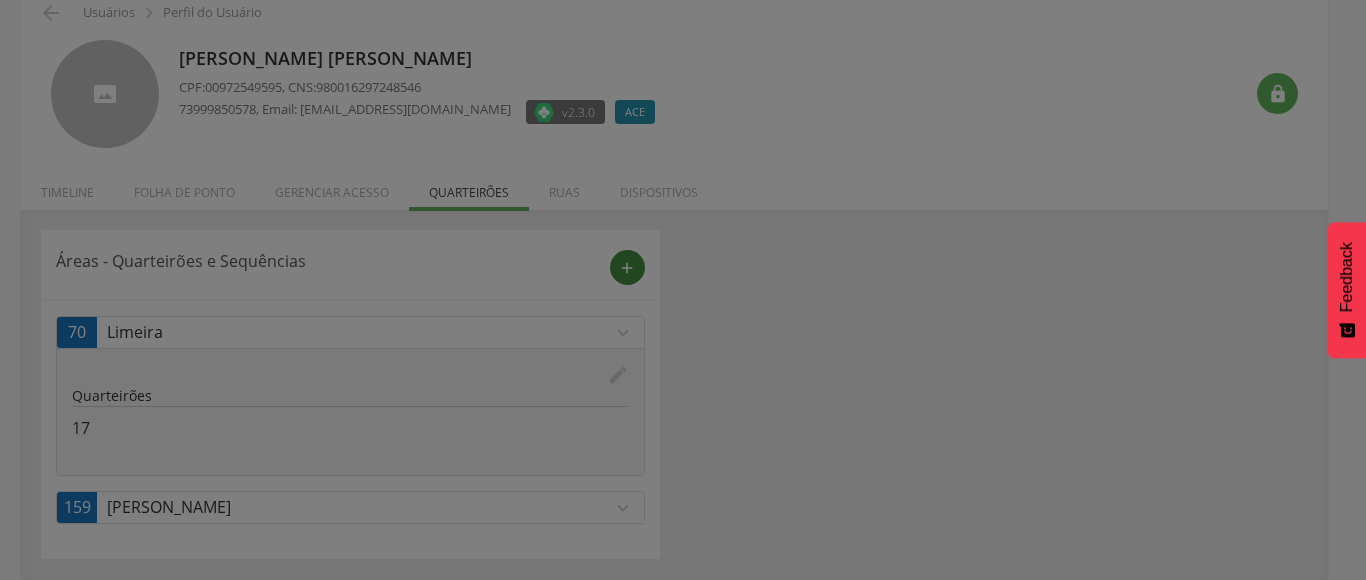scroll, scrollTop: 0, scrollLeft: 0, axis: both 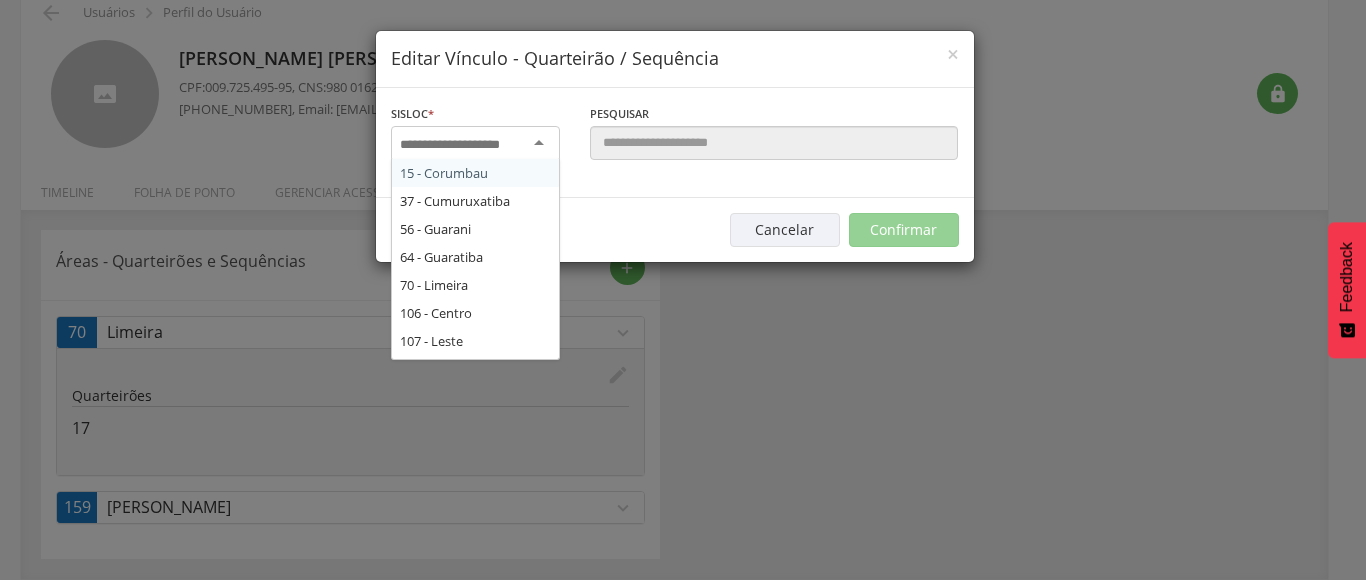 click at bounding box center [475, 144] 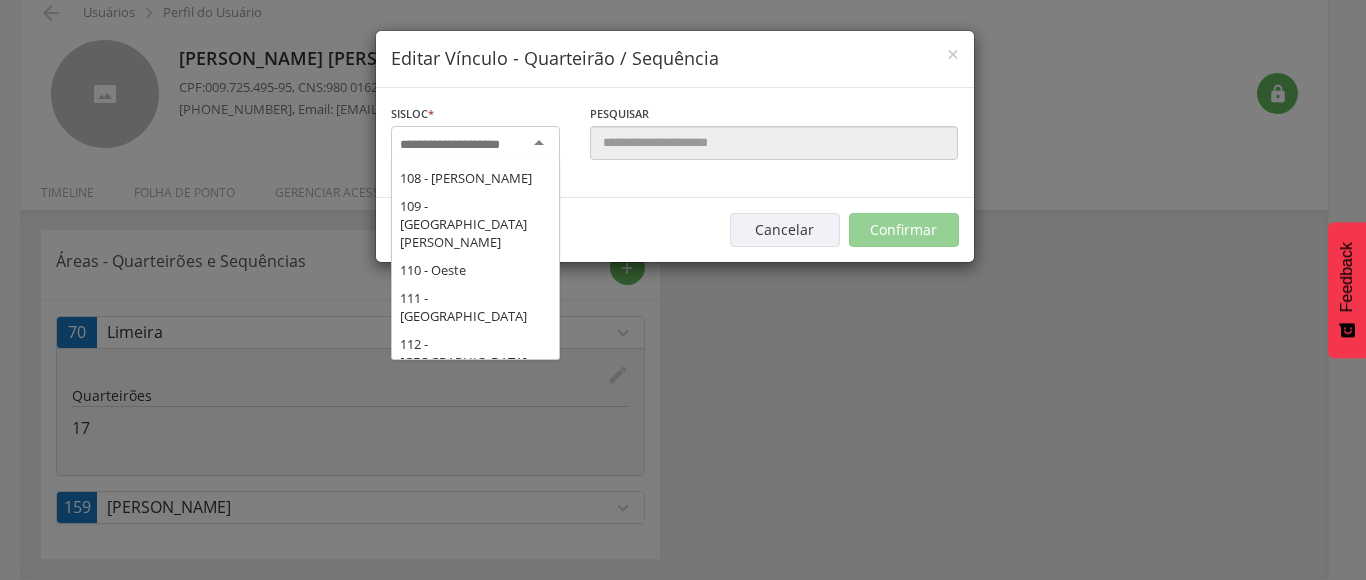 scroll, scrollTop: 376, scrollLeft: 0, axis: vertical 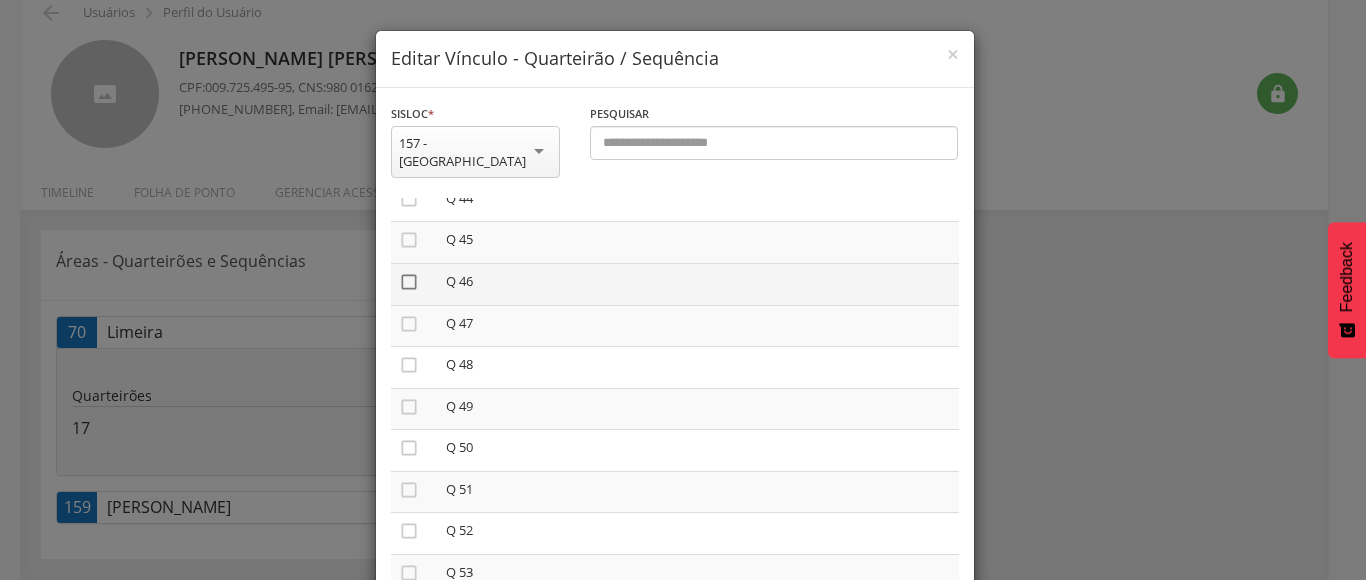 click on "" at bounding box center (409, 282) 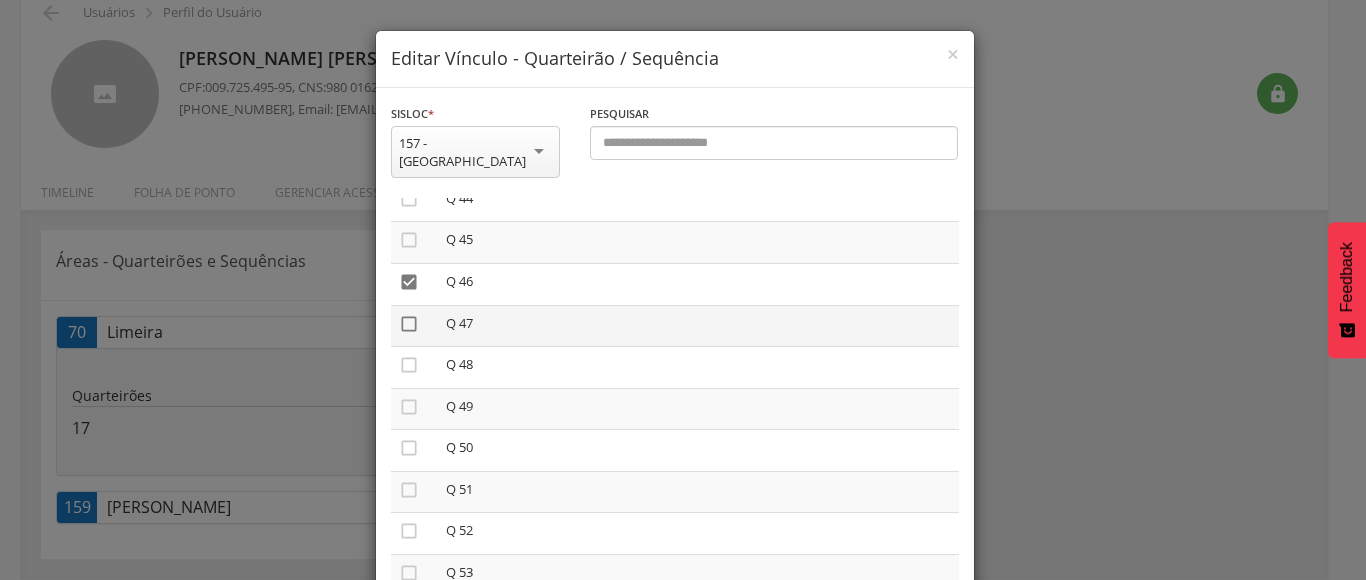 click on "" at bounding box center [409, 324] 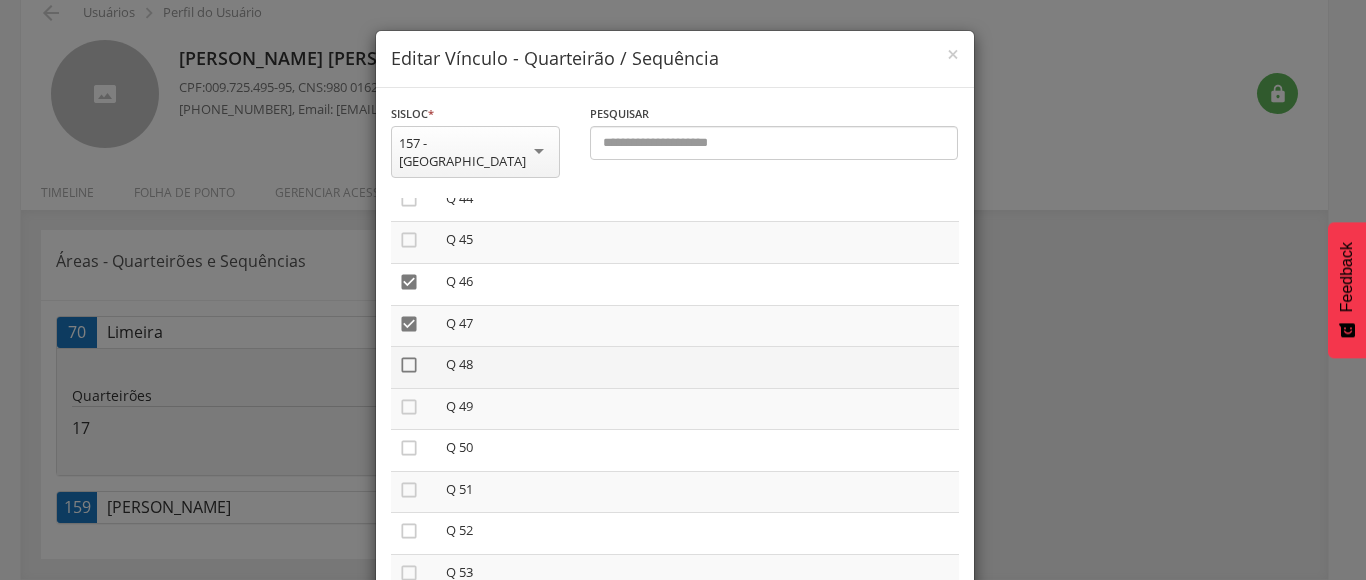 click on "" at bounding box center (409, 365) 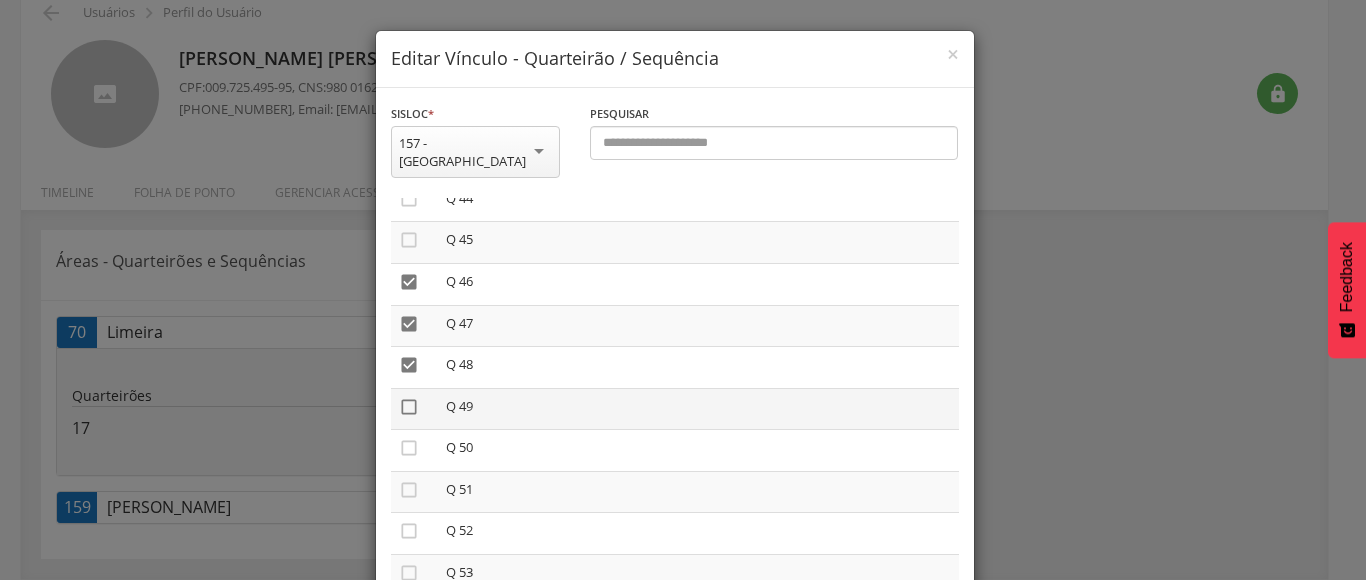 click on "" at bounding box center [409, 407] 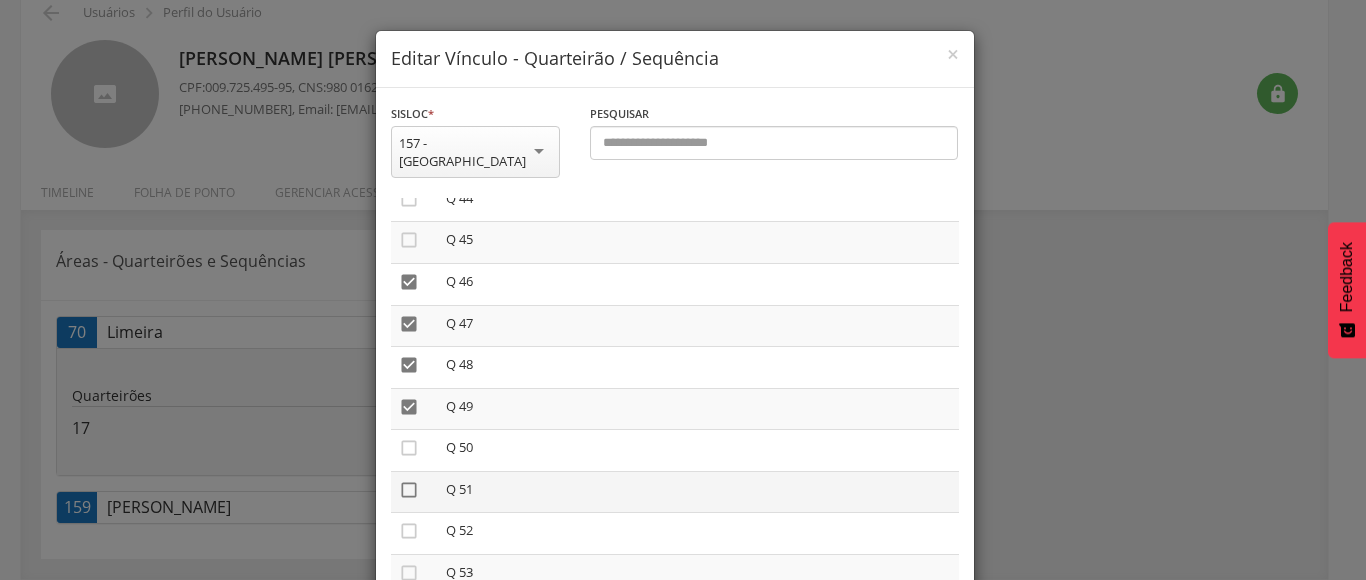 drag, startPoint x: 397, startPoint y: 422, endPoint x: 399, endPoint y: 469, distance: 47.042534 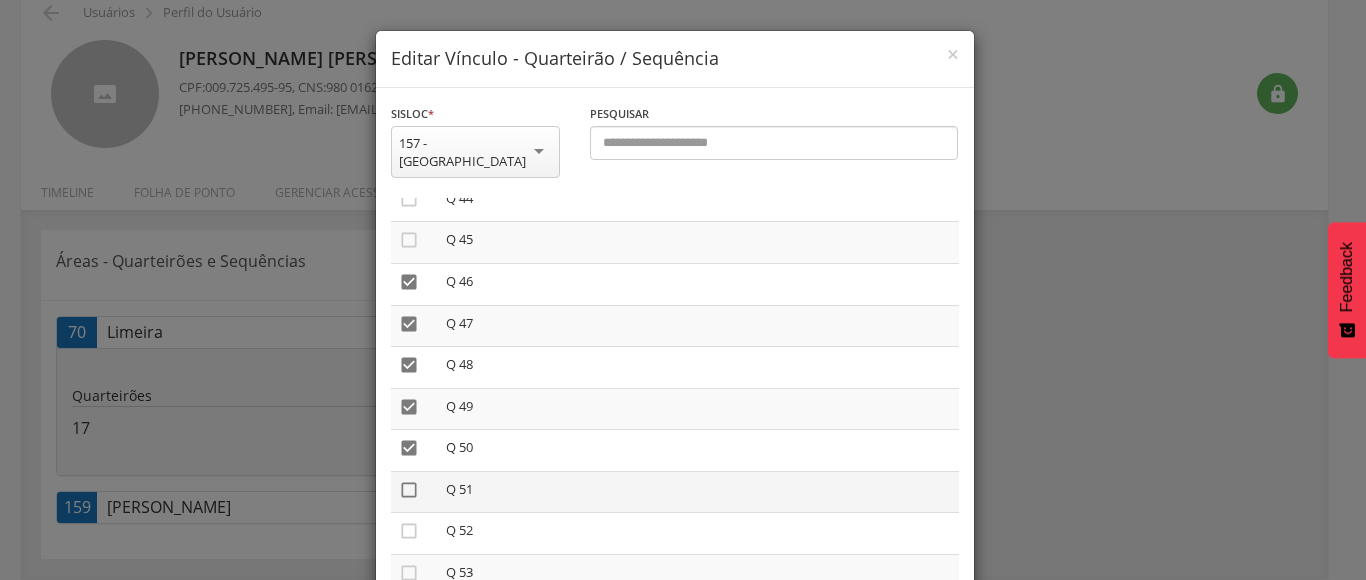 click on "" at bounding box center [409, 490] 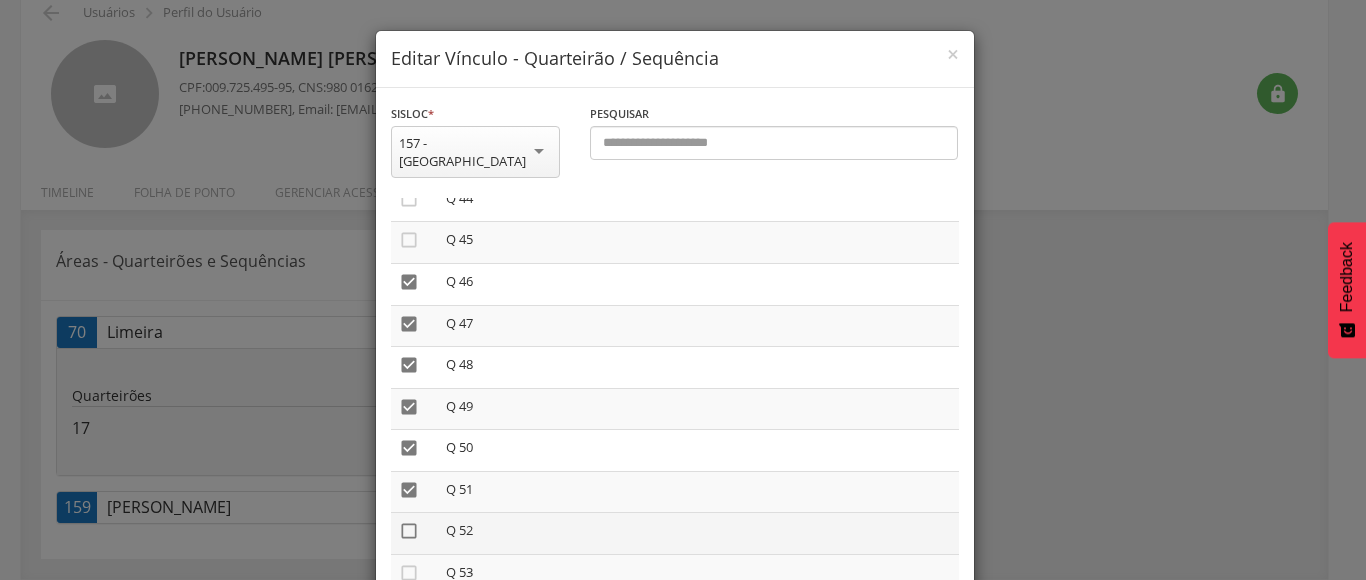 click on "" at bounding box center (409, 531) 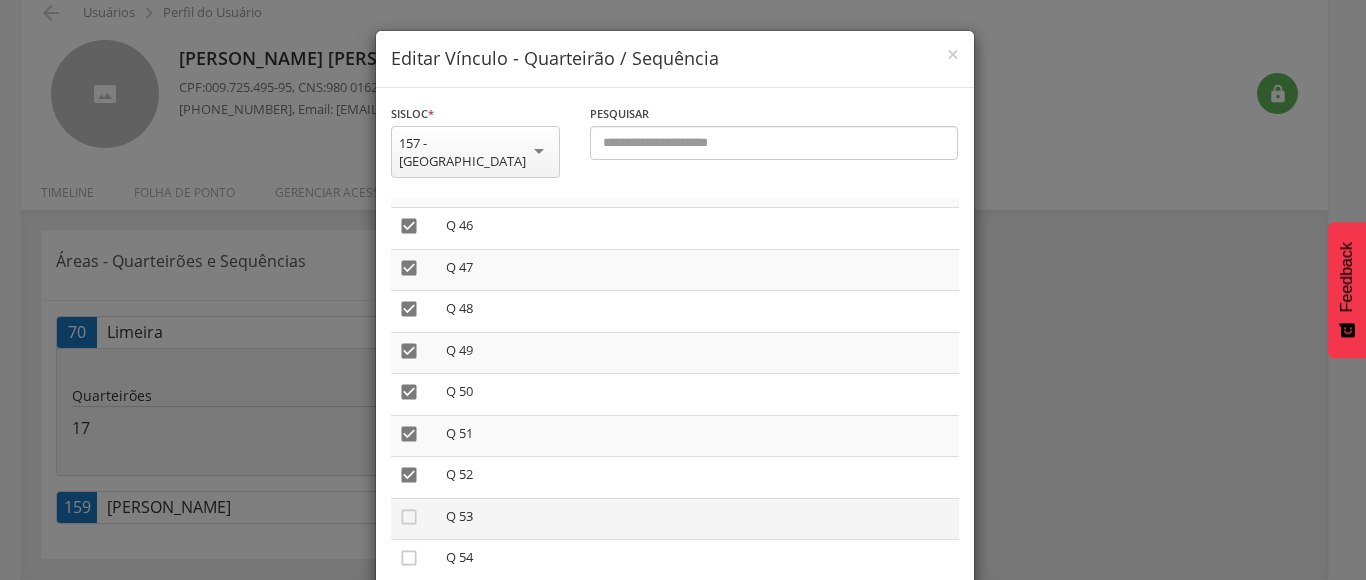 scroll, scrollTop: 2109, scrollLeft: 0, axis: vertical 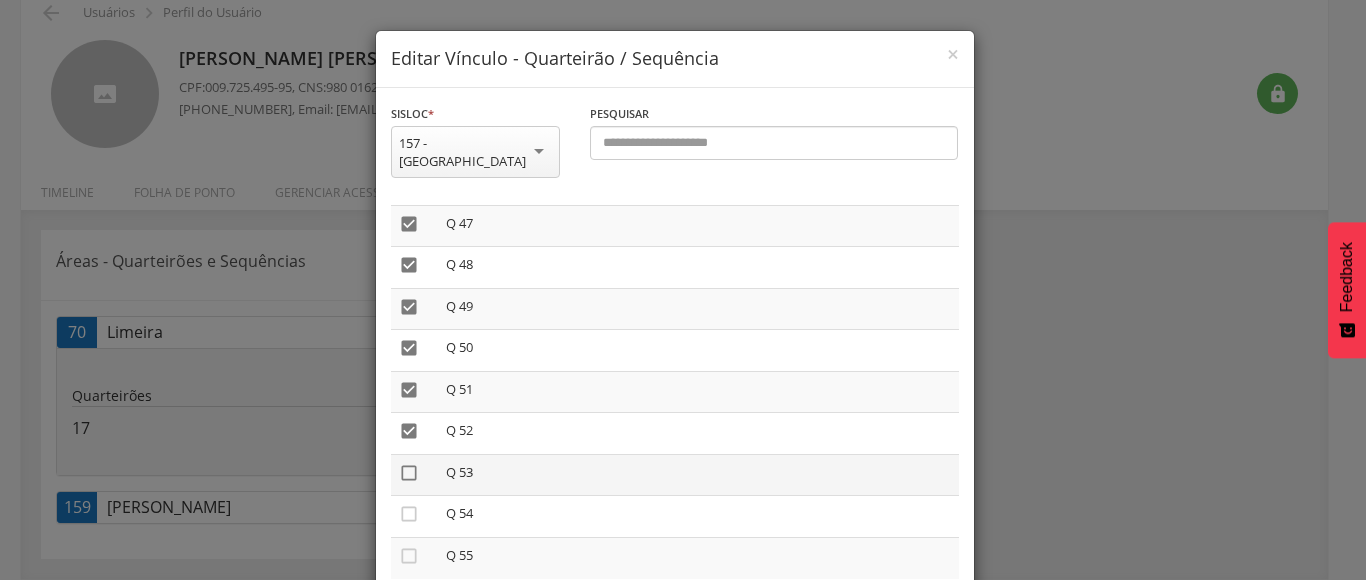 click on "" at bounding box center [409, 473] 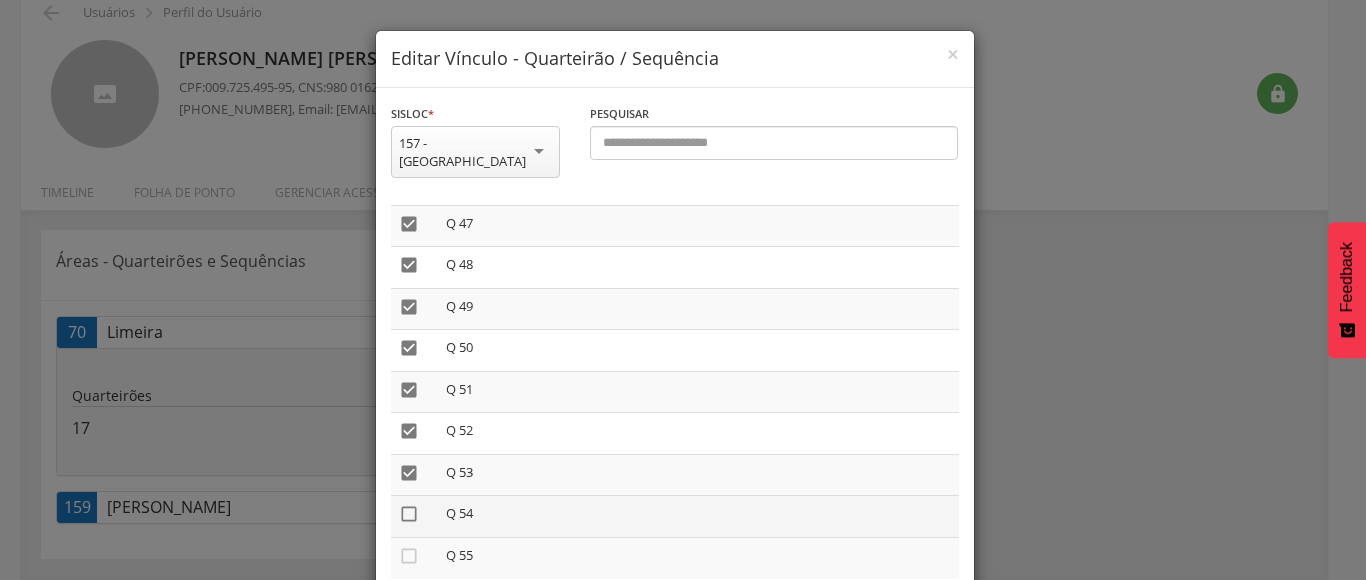 click on "" at bounding box center [409, 514] 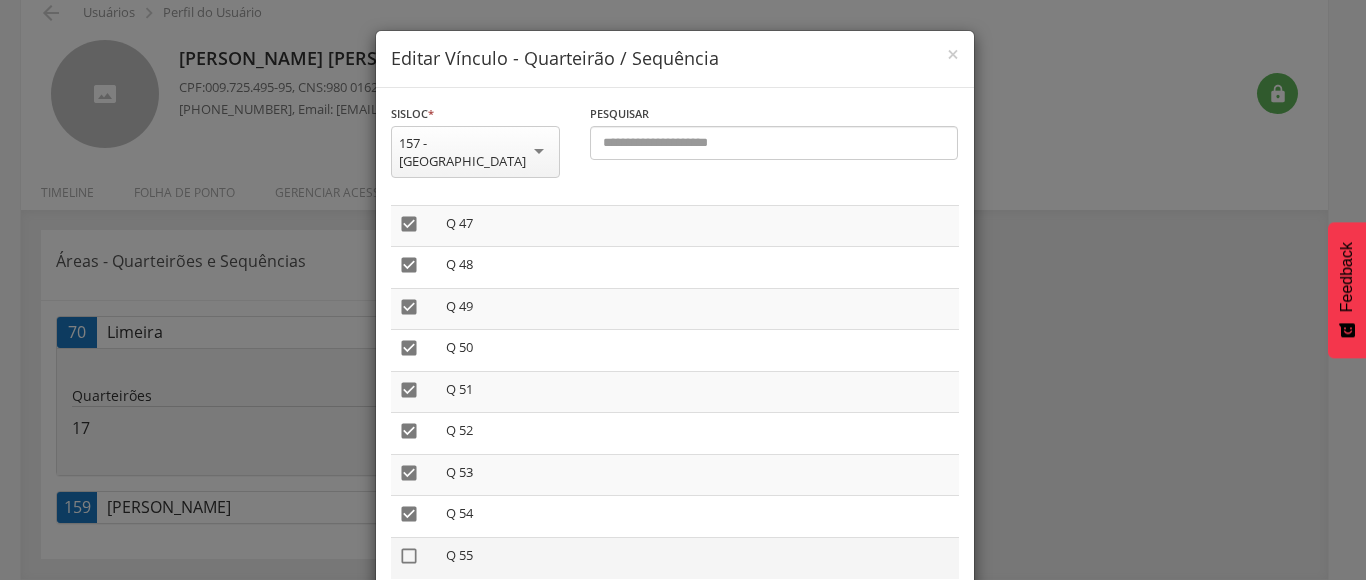 click on "" at bounding box center [409, 556] 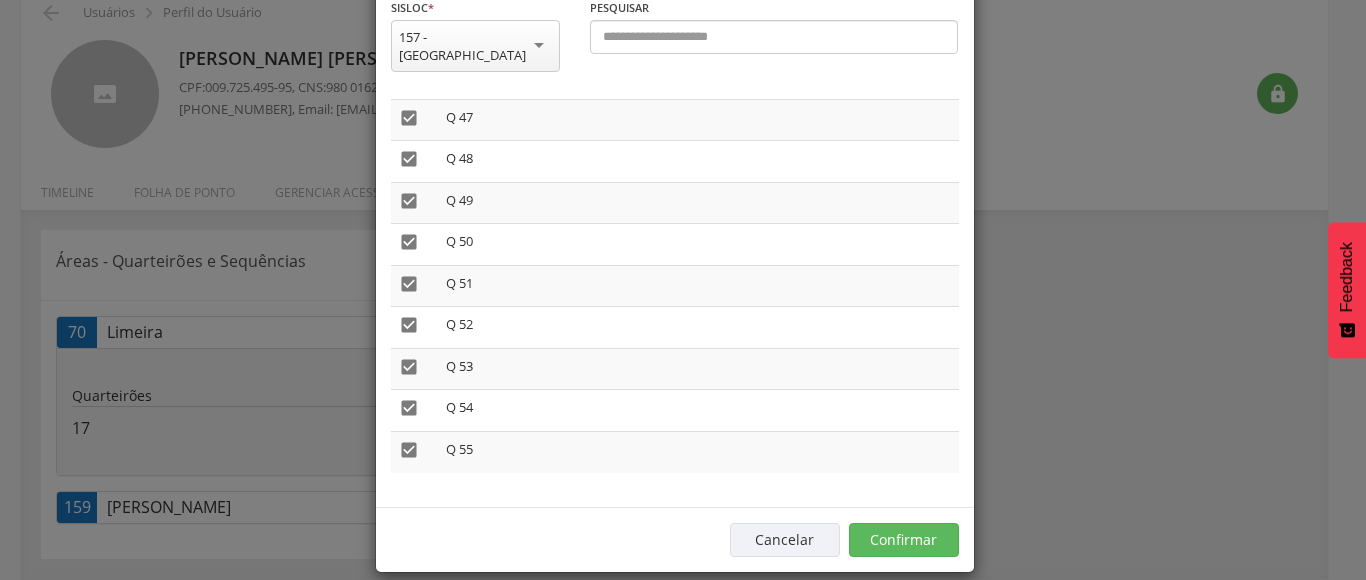 scroll, scrollTop: 111, scrollLeft: 0, axis: vertical 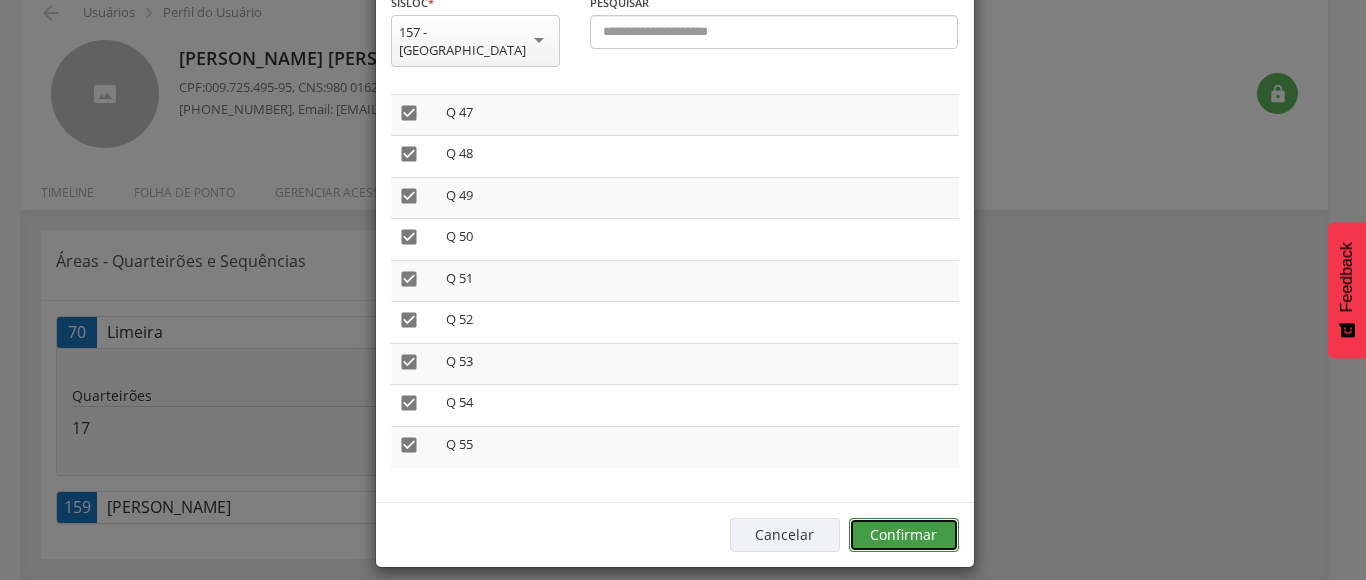 click on "Confirmar" at bounding box center (904, 535) 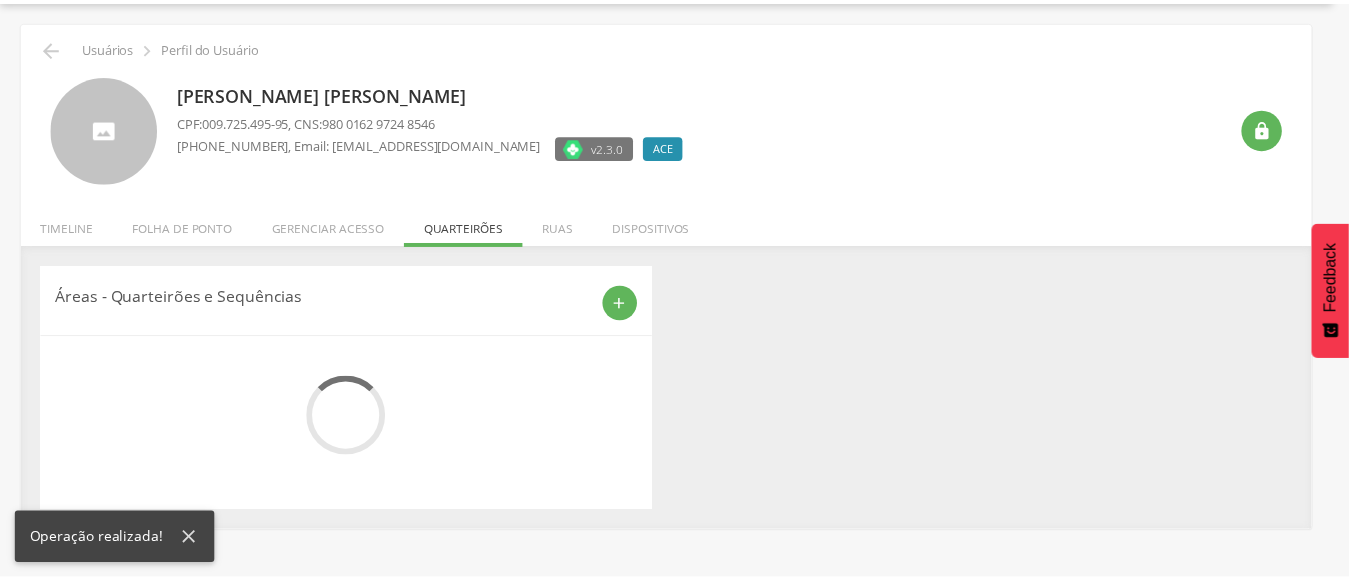 scroll, scrollTop: 95, scrollLeft: 0, axis: vertical 